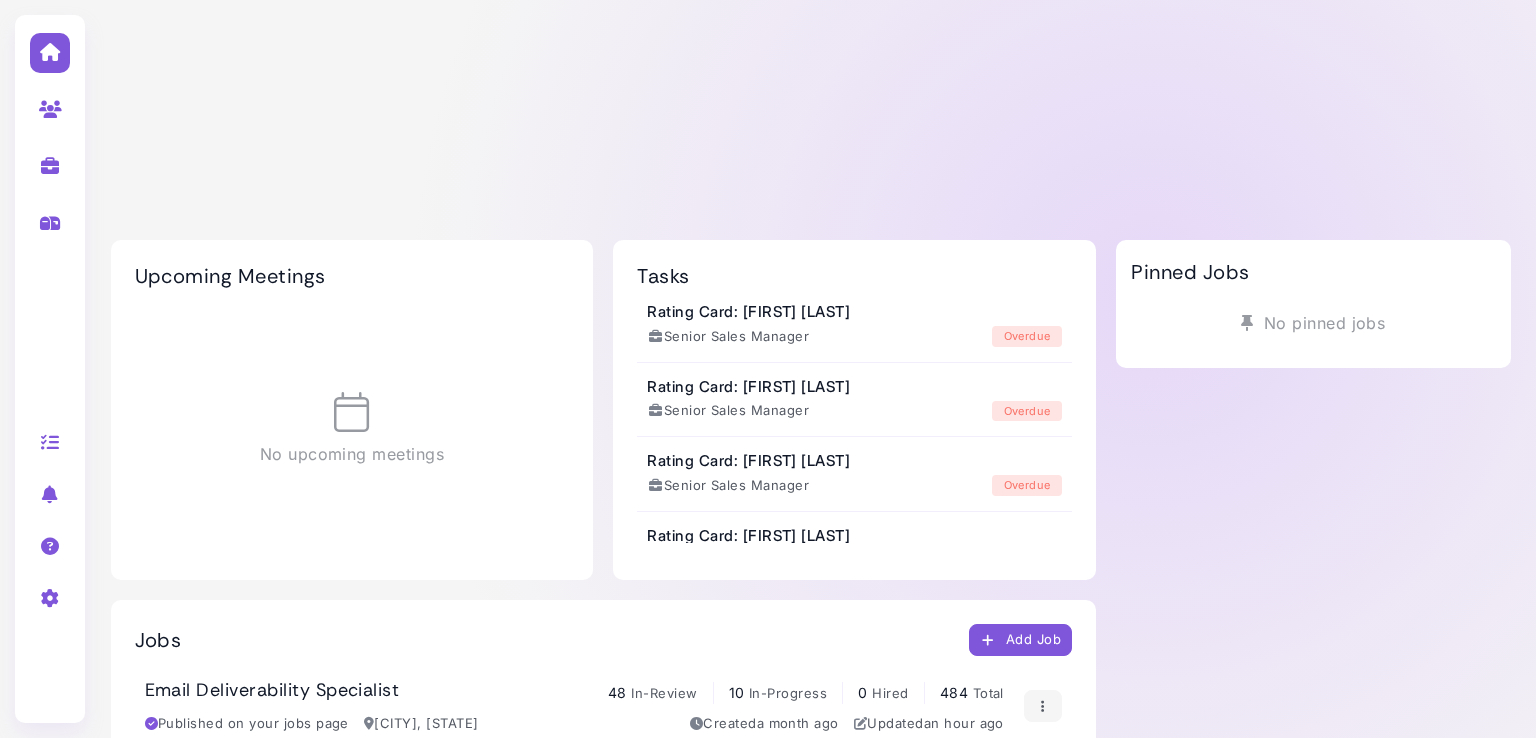 scroll, scrollTop: 0, scrollLeft: 0, axis: both 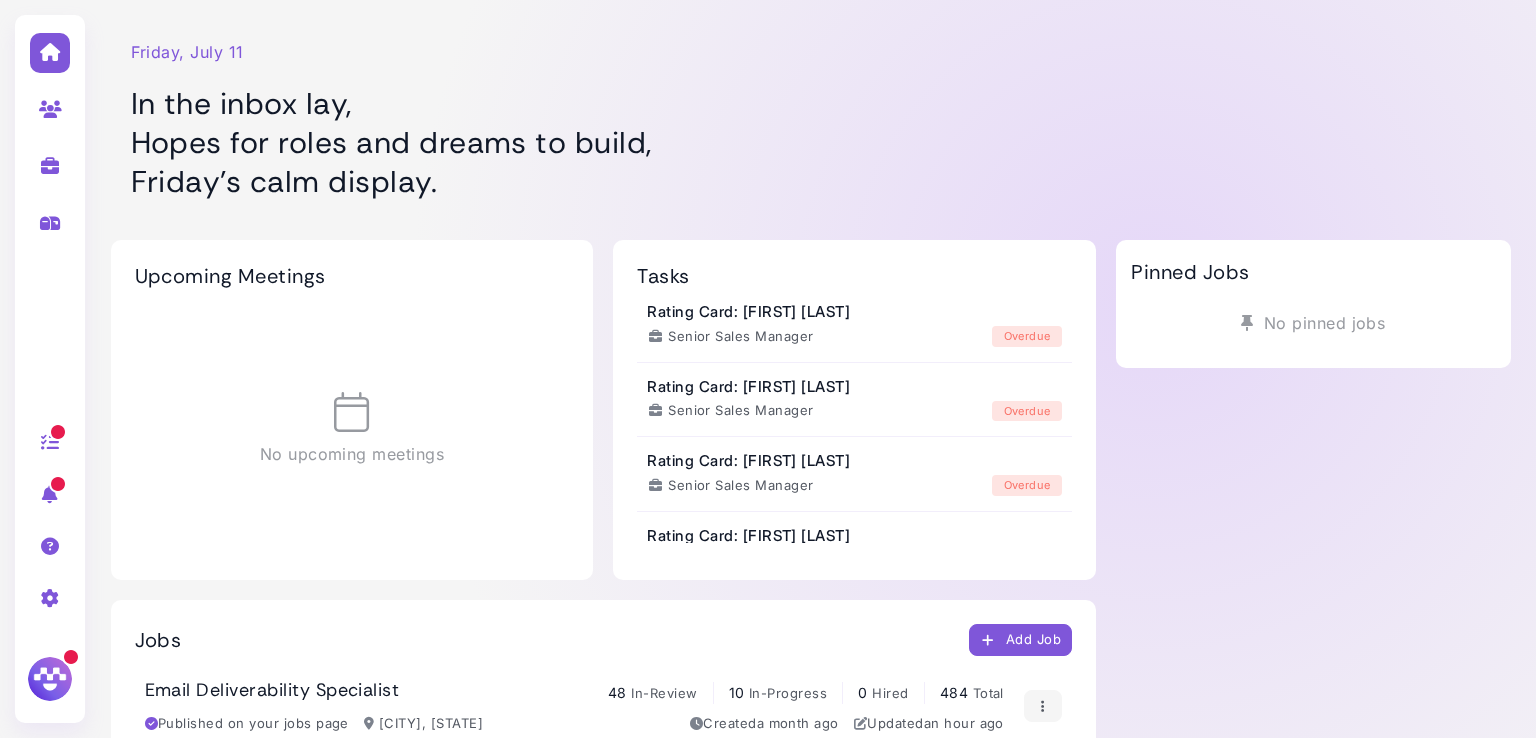 click at bounding box center (58, 484) 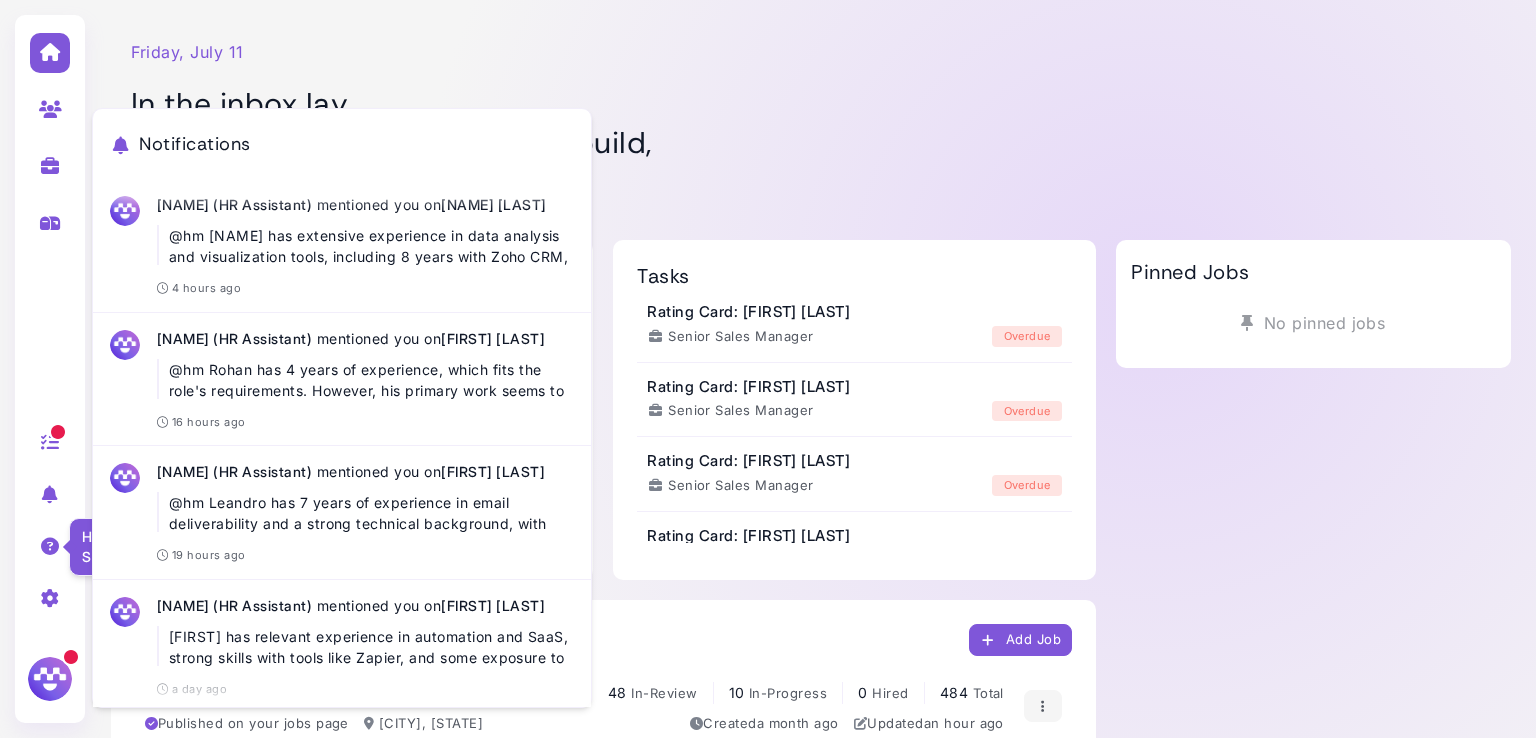 click at bounding box center [50, 546] 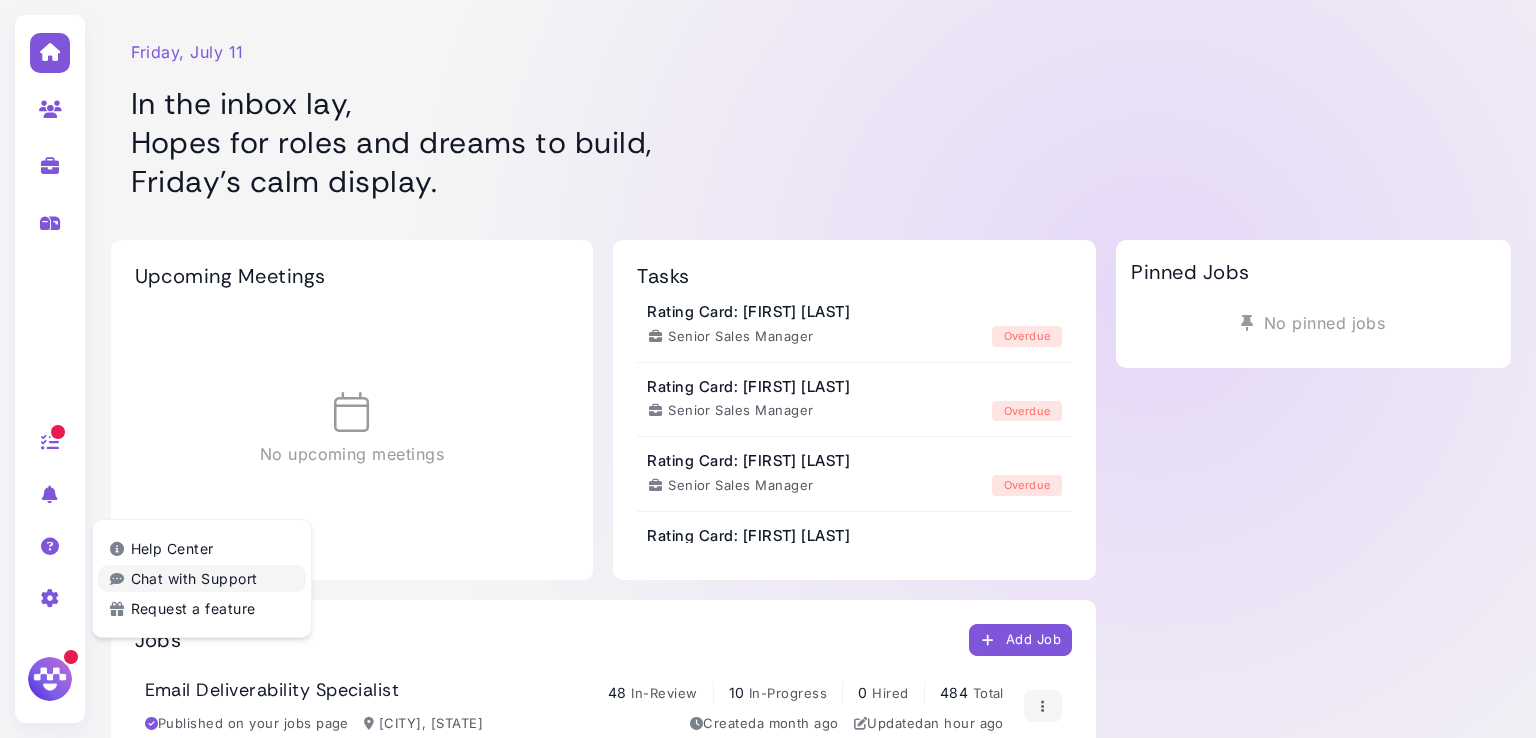 click on "Chat with Support" at bounding box center [202, 578] 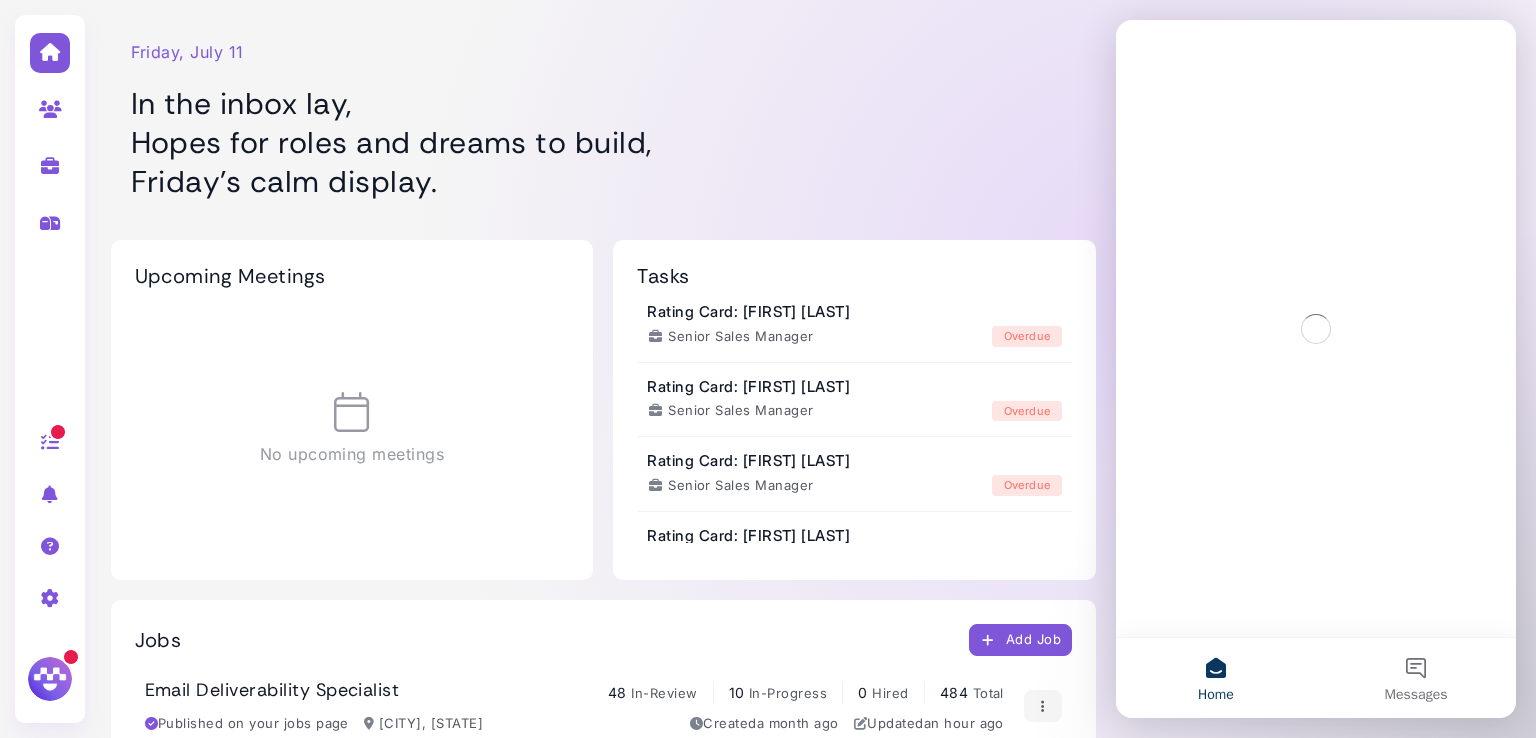 scroll, scrollTop: 0, scrollLeft: 0, axis: both 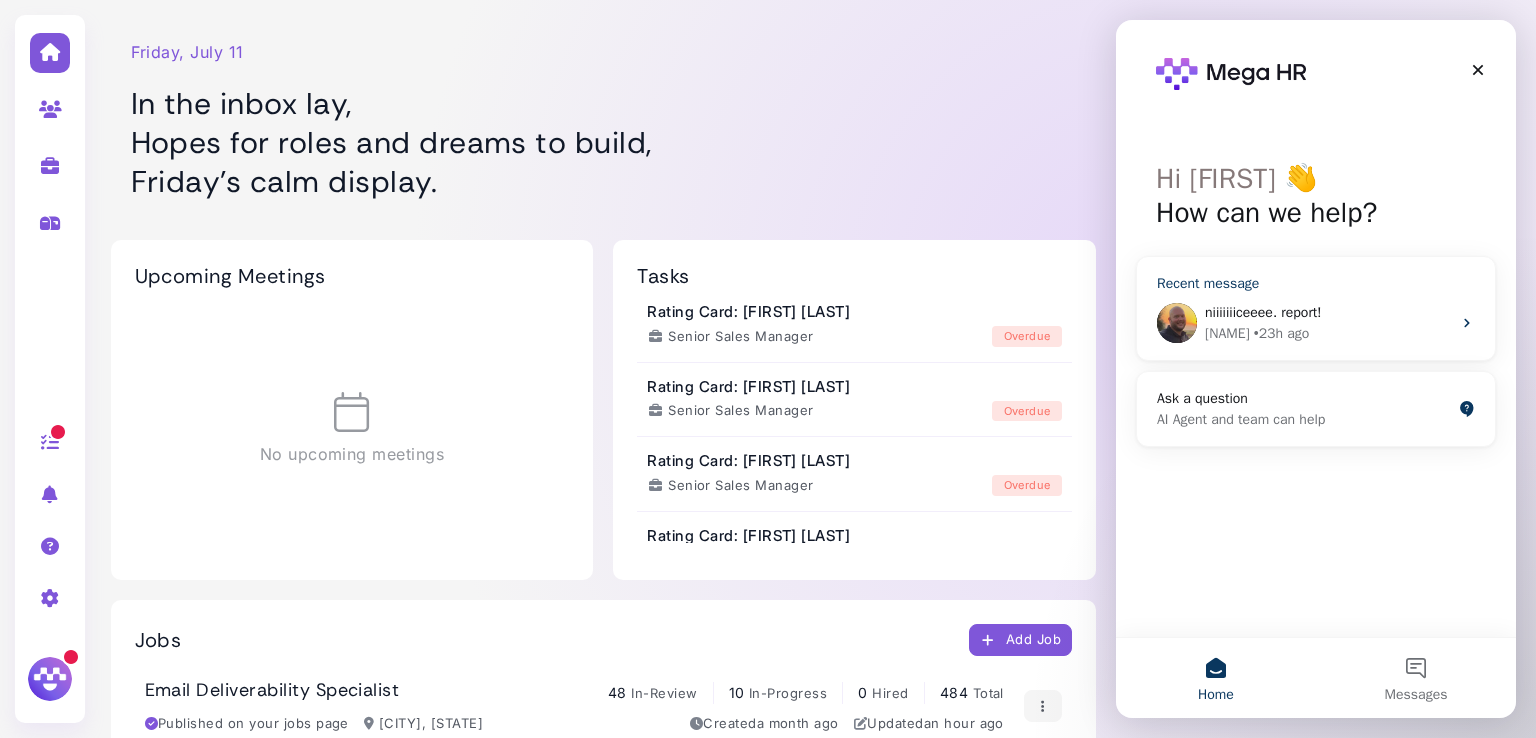 click on "Nate •  23h ago" at bounding box center (1328, 333) 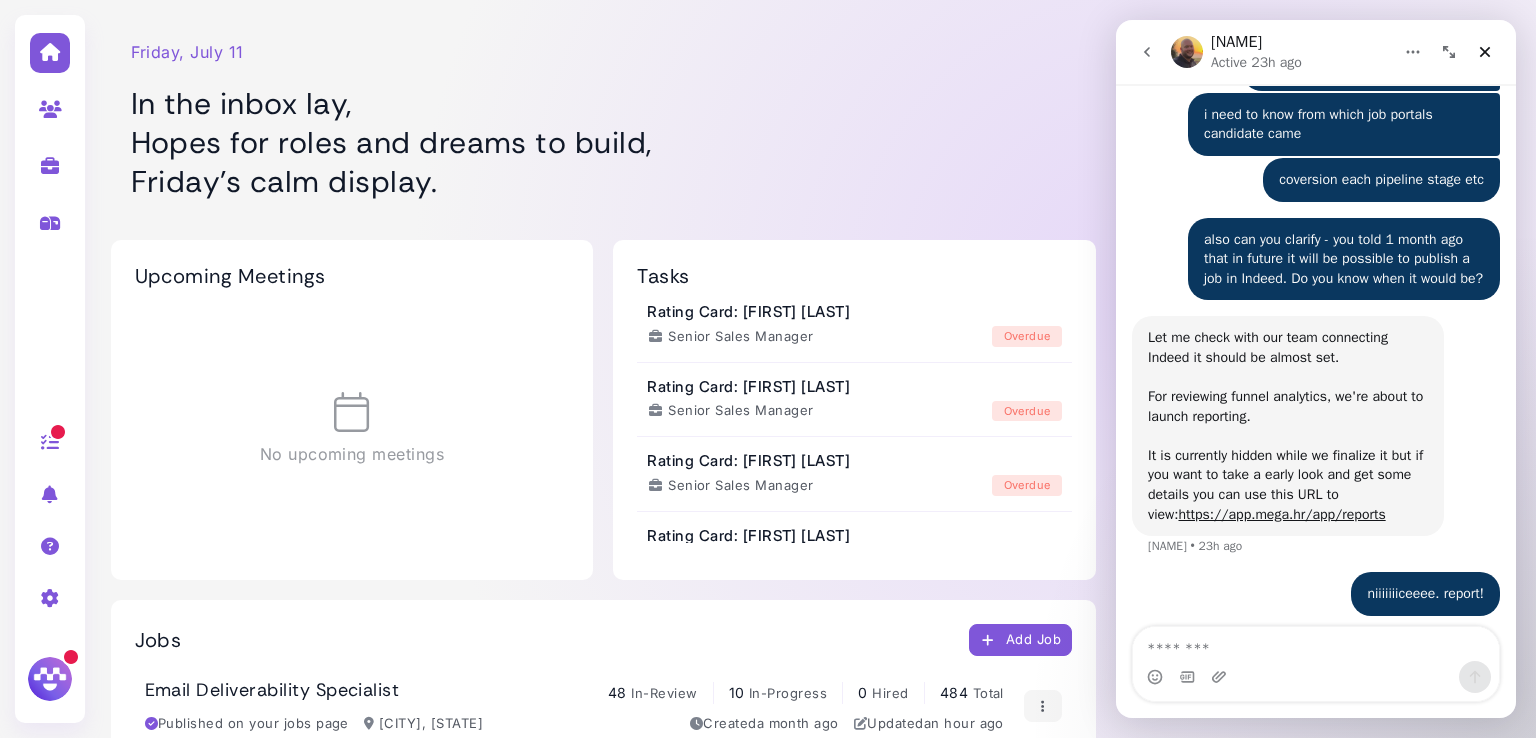 scroll, scrollTop: 14956, scrollLeft: 0, axis: vertical 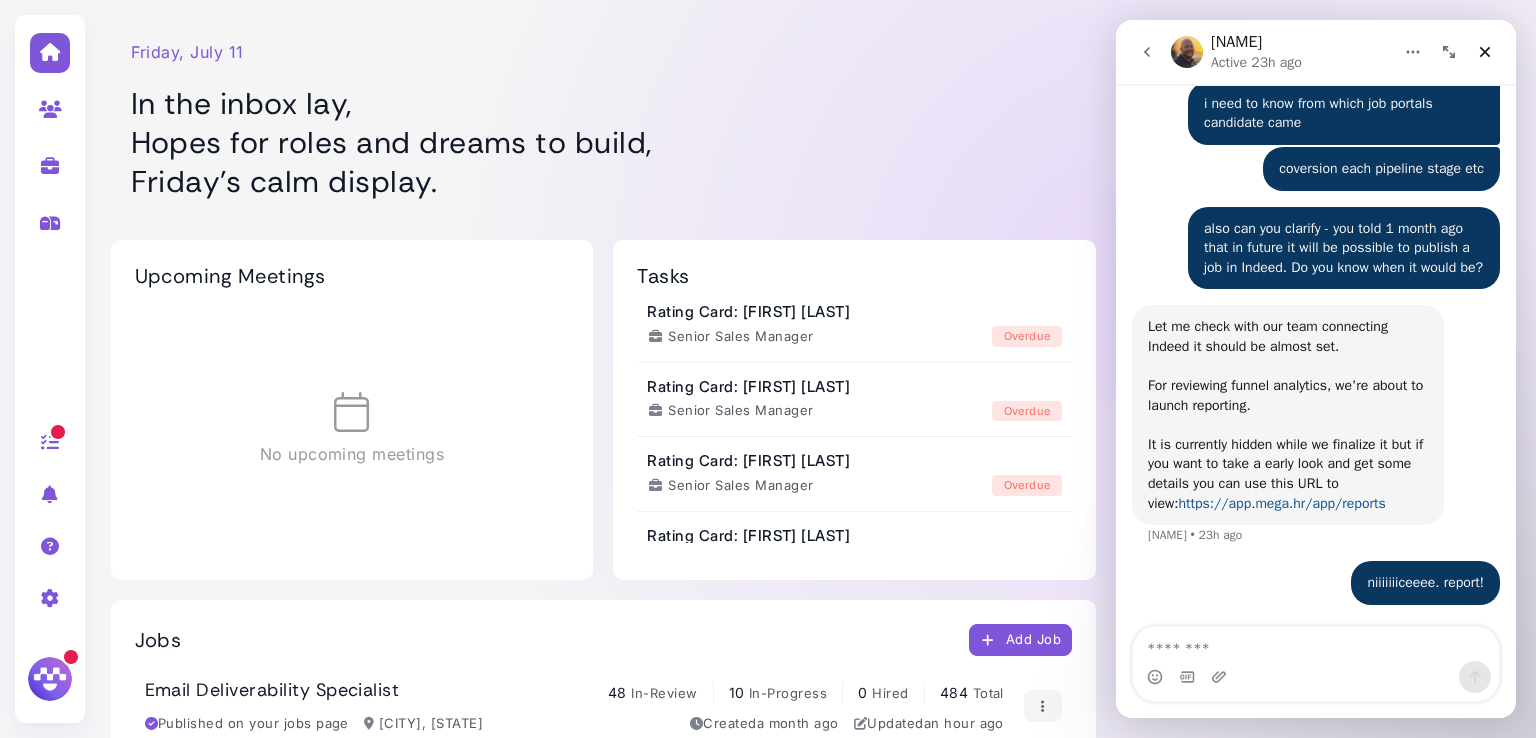 click on "https://app.mega.hr/app/reports" at bounding box center (1281, 503) 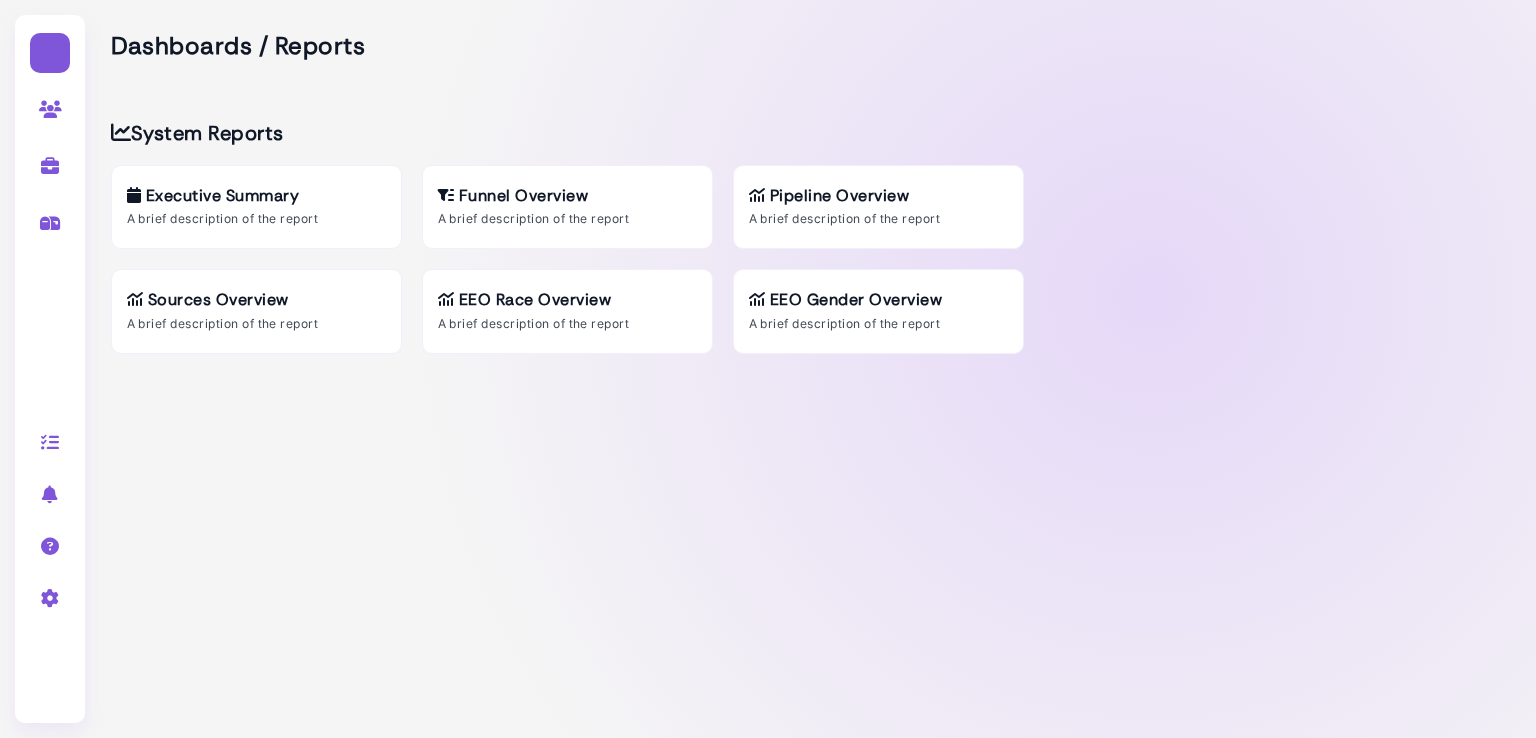 scroll, scrollTop: 0, scrollLeft: 0, axis: both 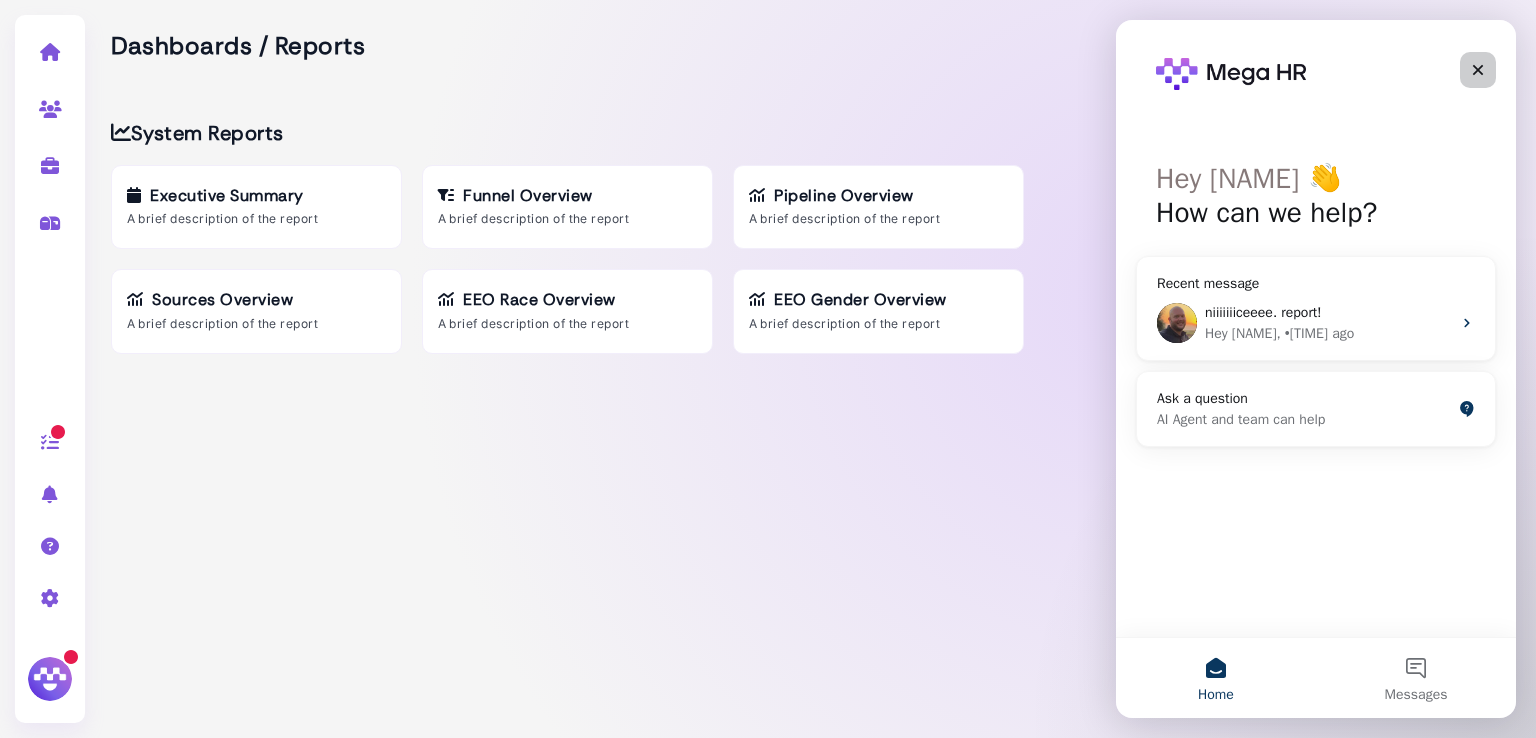 click 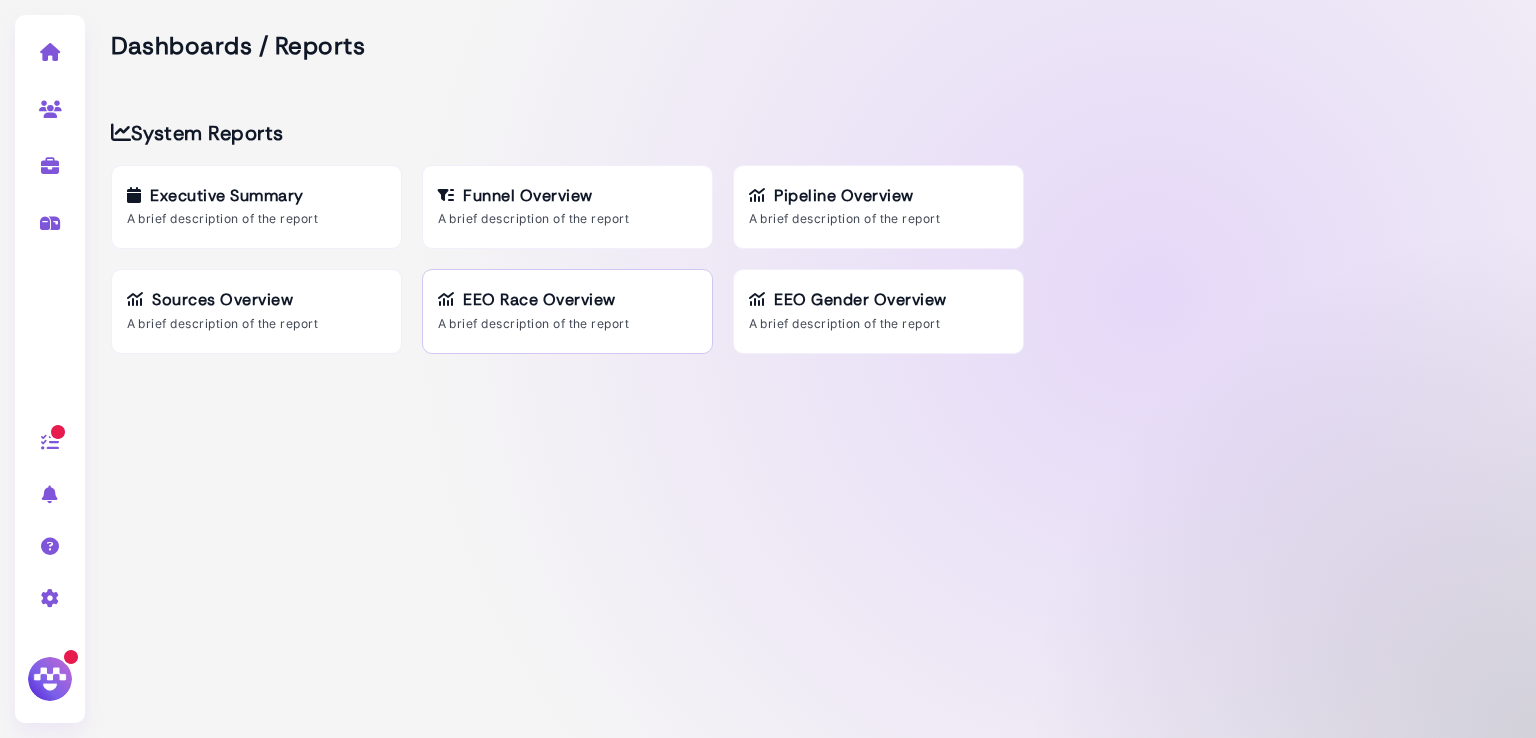 scroll, scrollTop: 0, scrollLeft: 0, axis: both 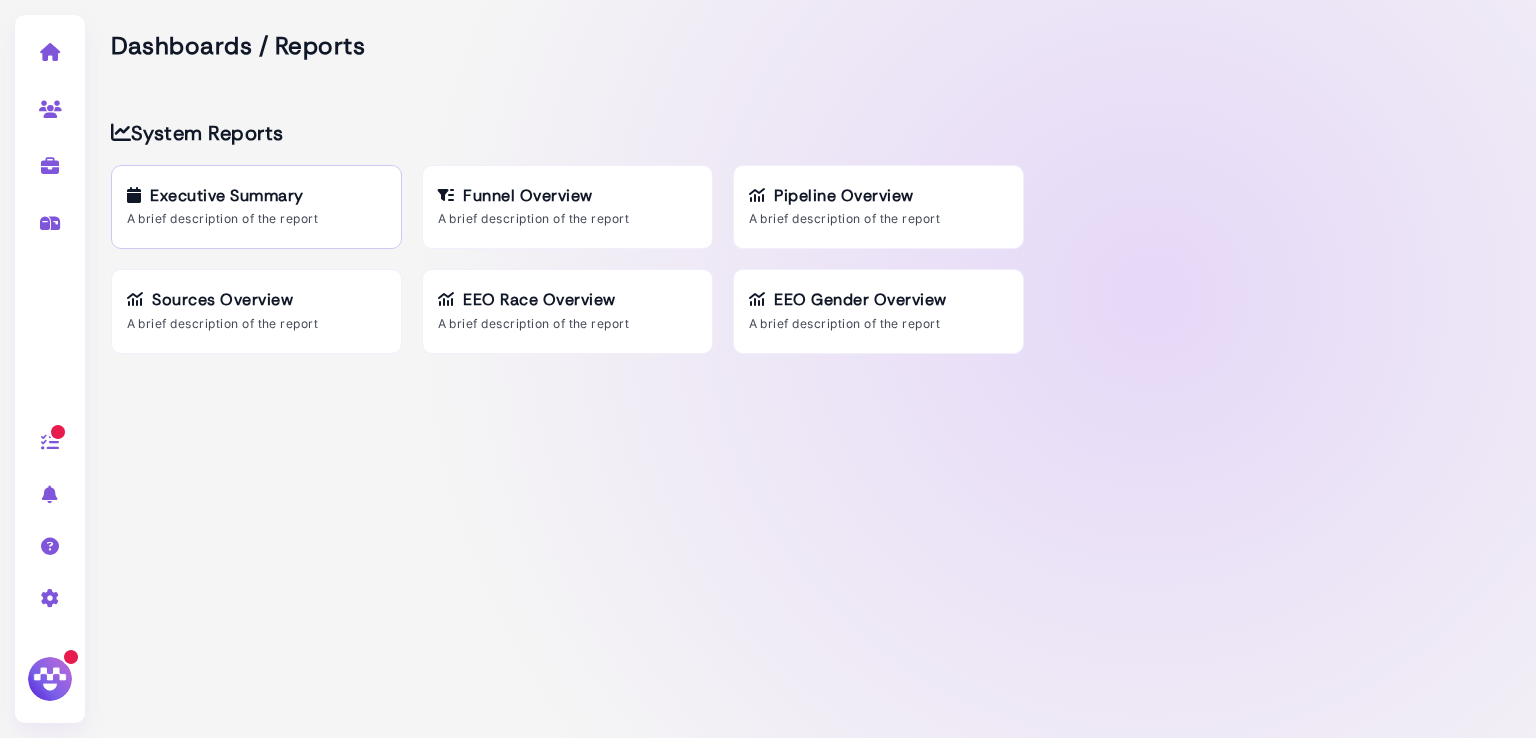 click on "Executive Summary" at bounding box center [256, 195] 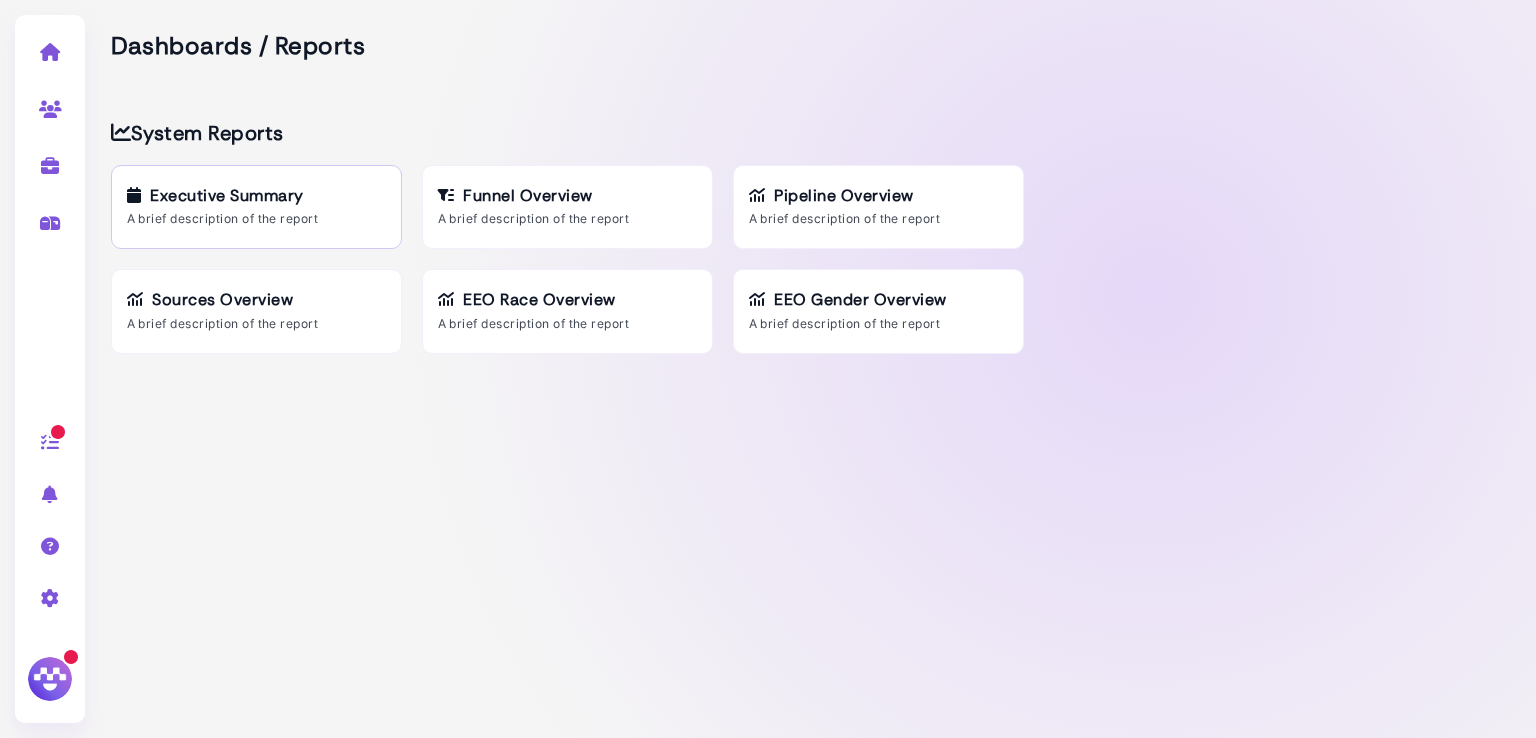 select on "**********" 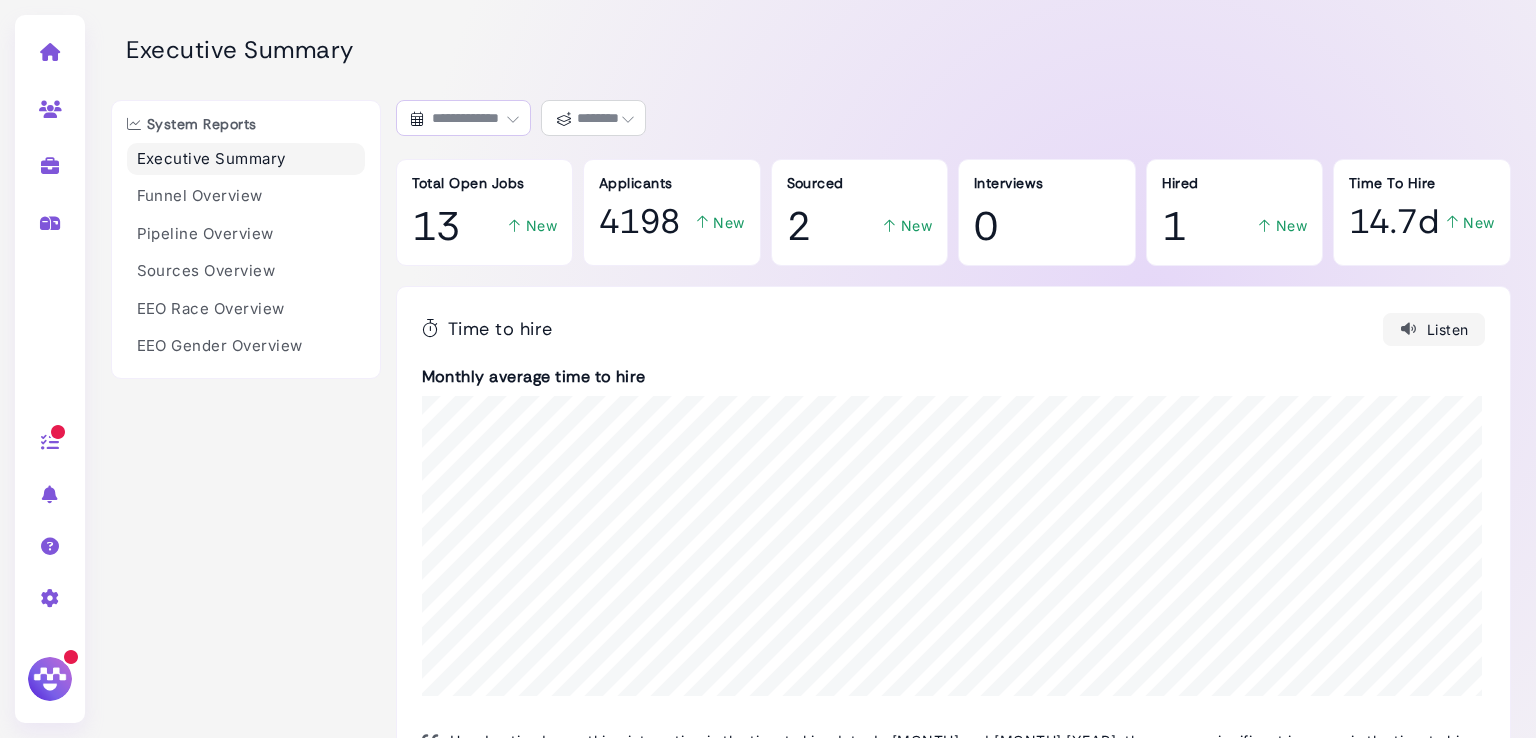 click on "**********" at bounding box center [463, 118] 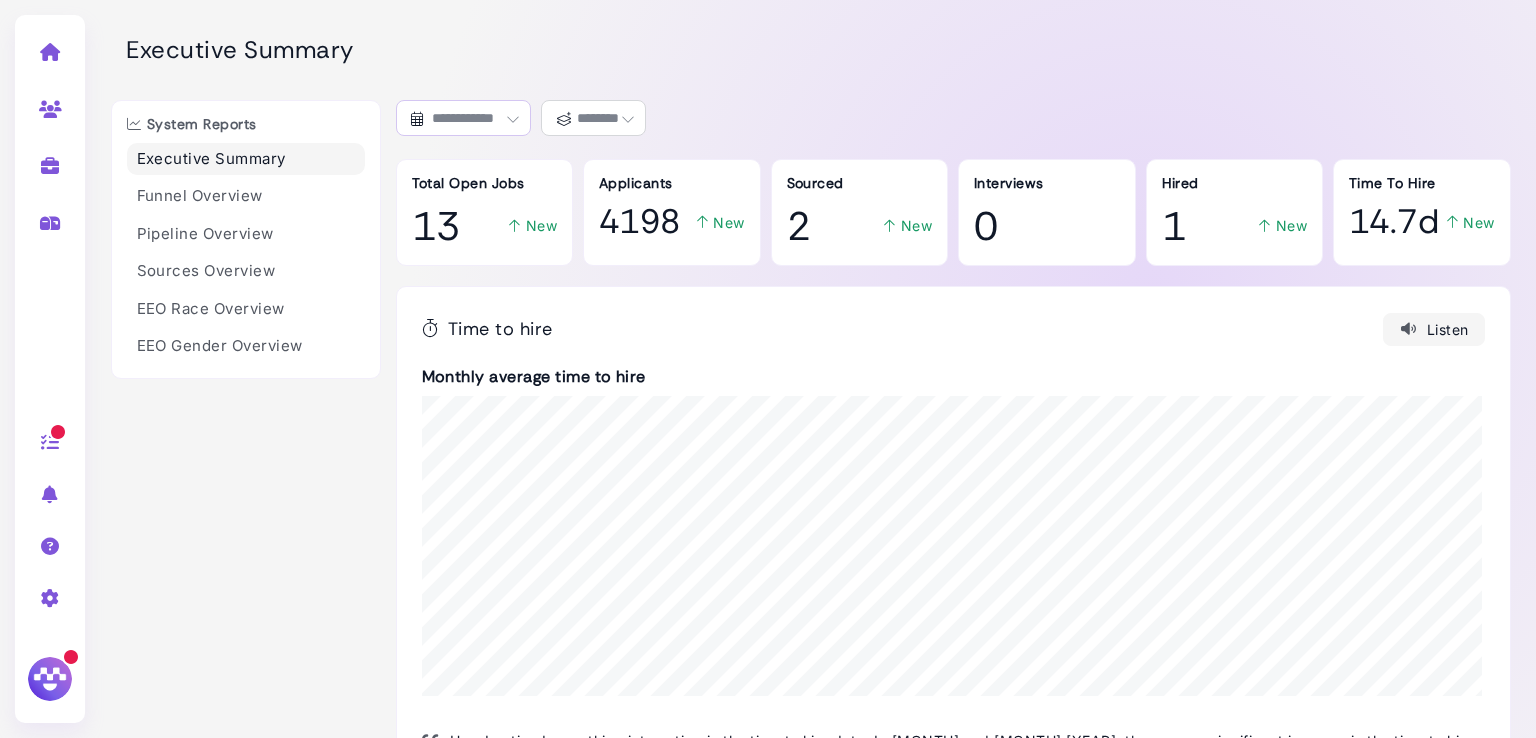 click on "**********" at bounding box center [463, 118] 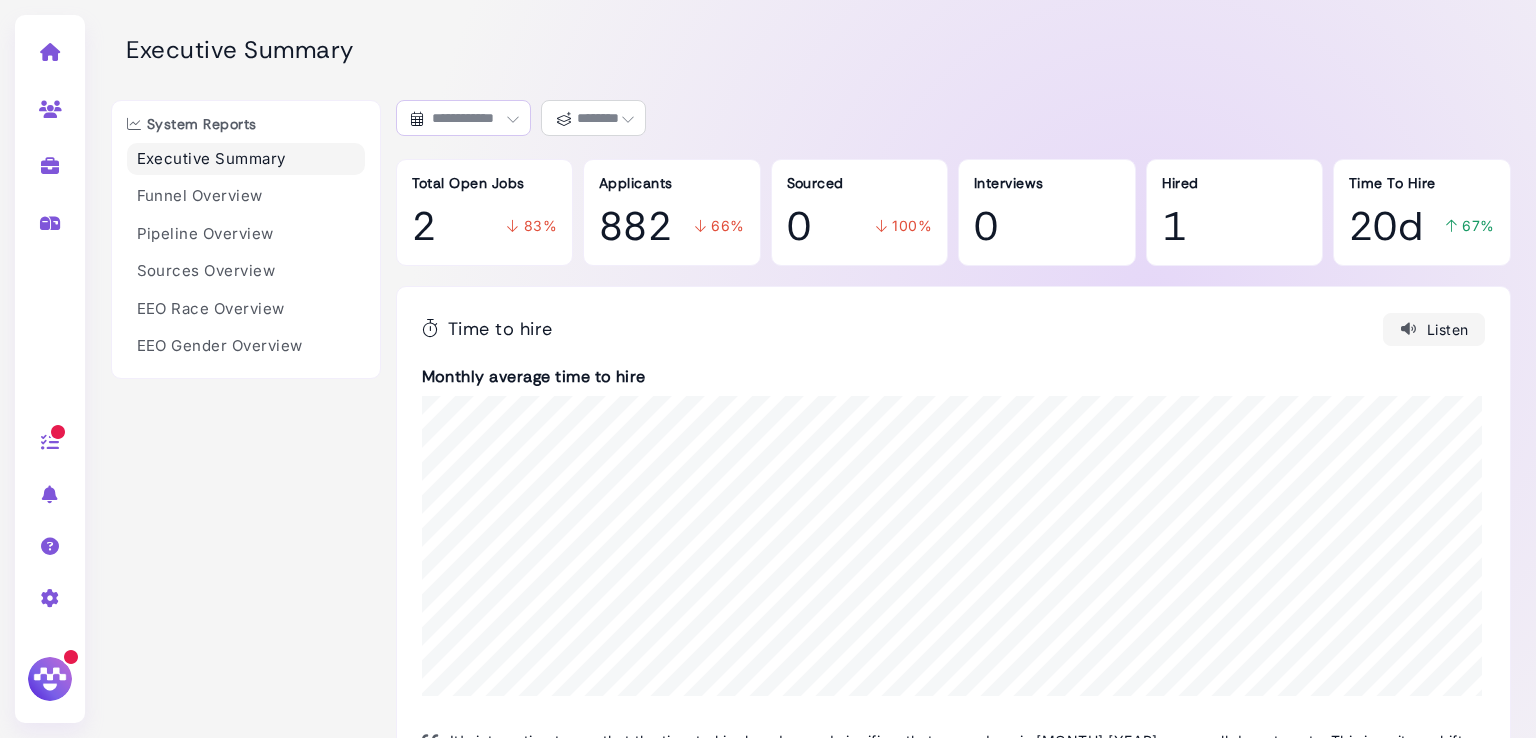 click on "**********" at bounding box center [463, 118] 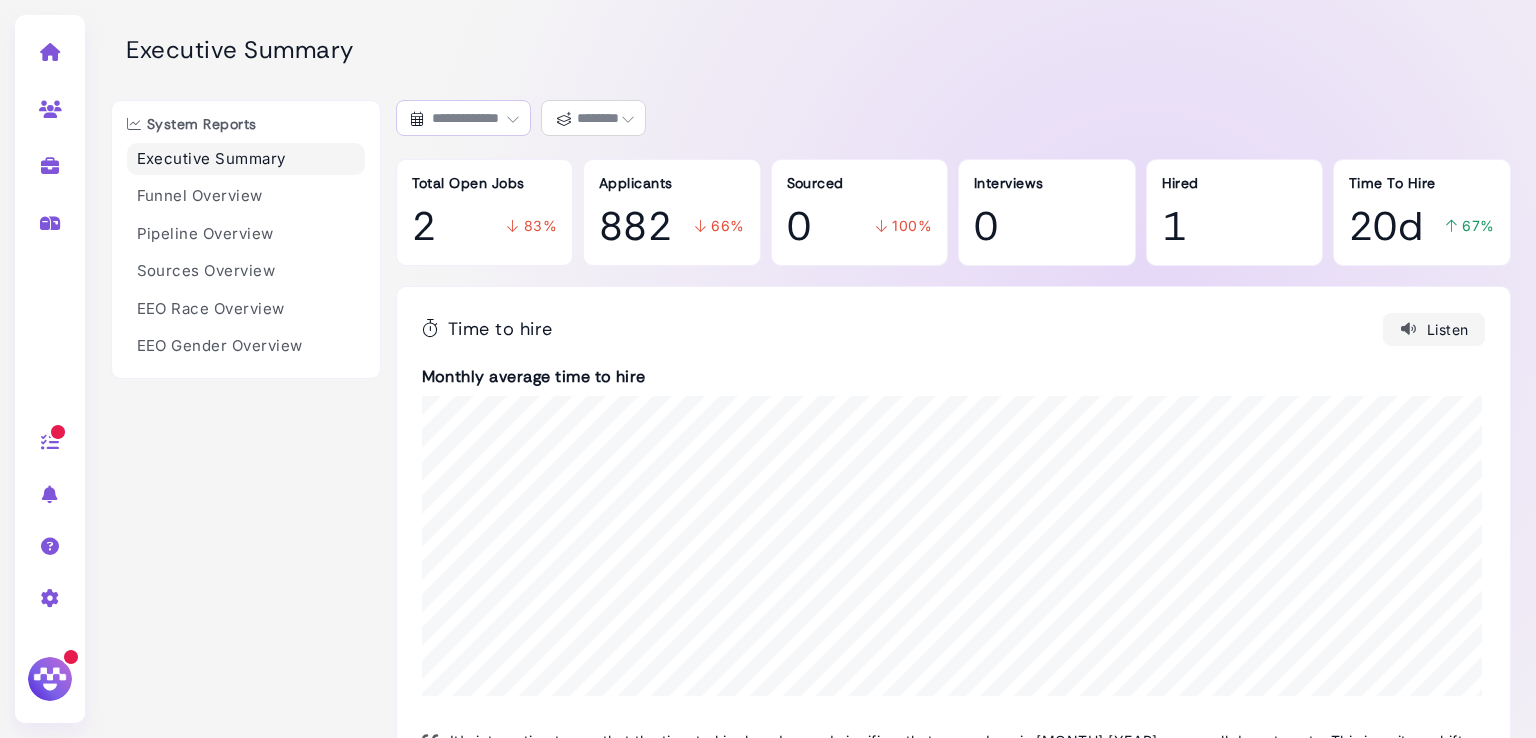 click on "**********" at bounding box center [463, 118] 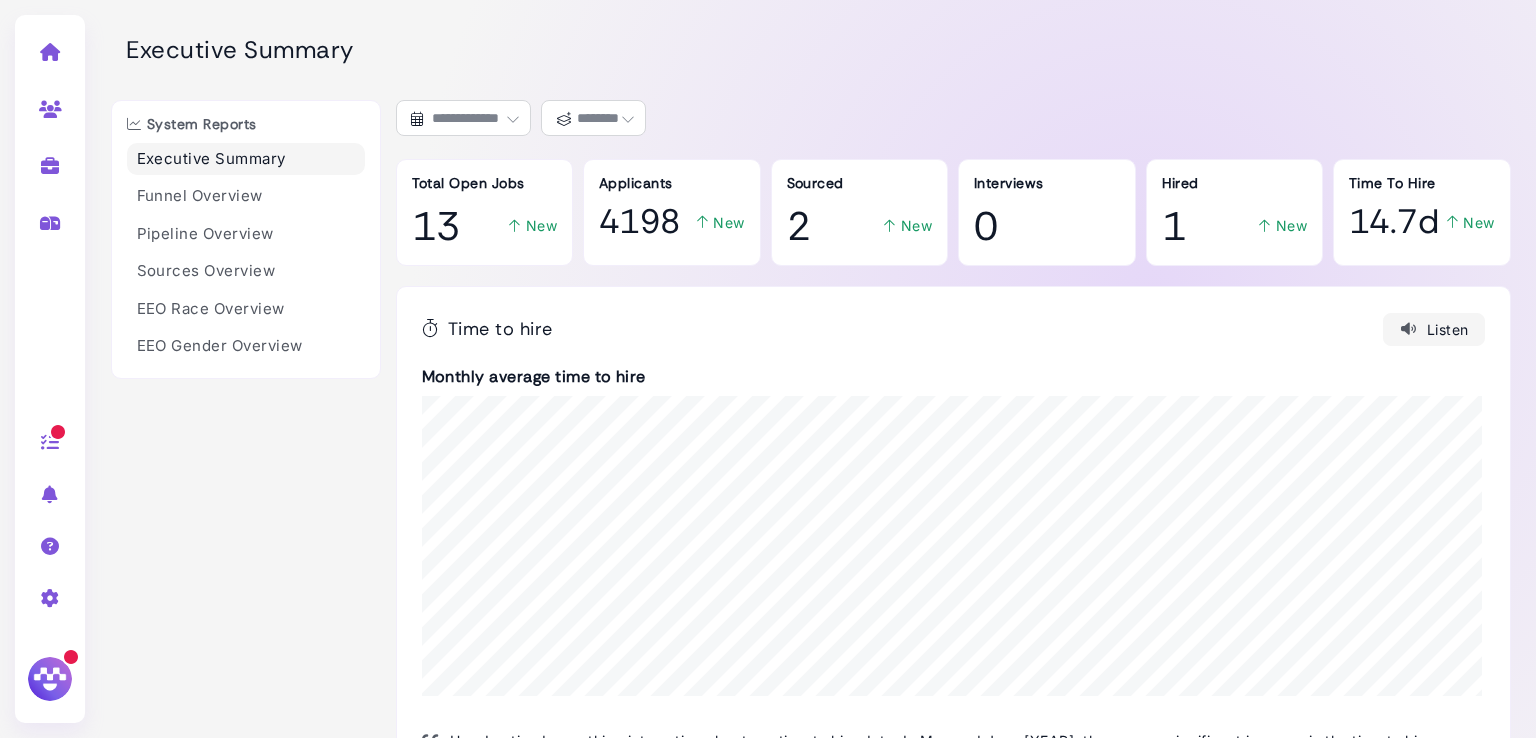 click at bounding box center (513, 119) 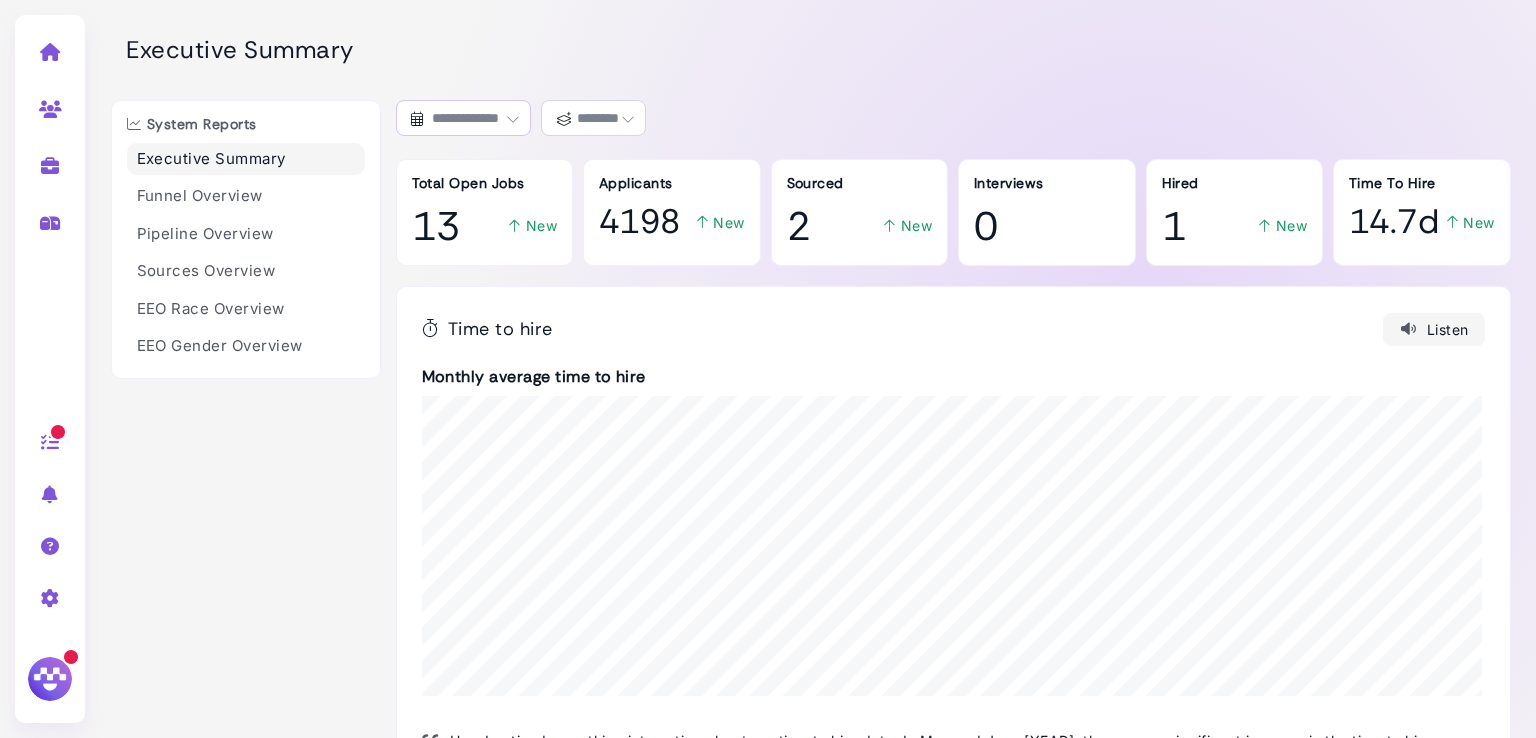 click on "**********" at bounding box center (463, 118) 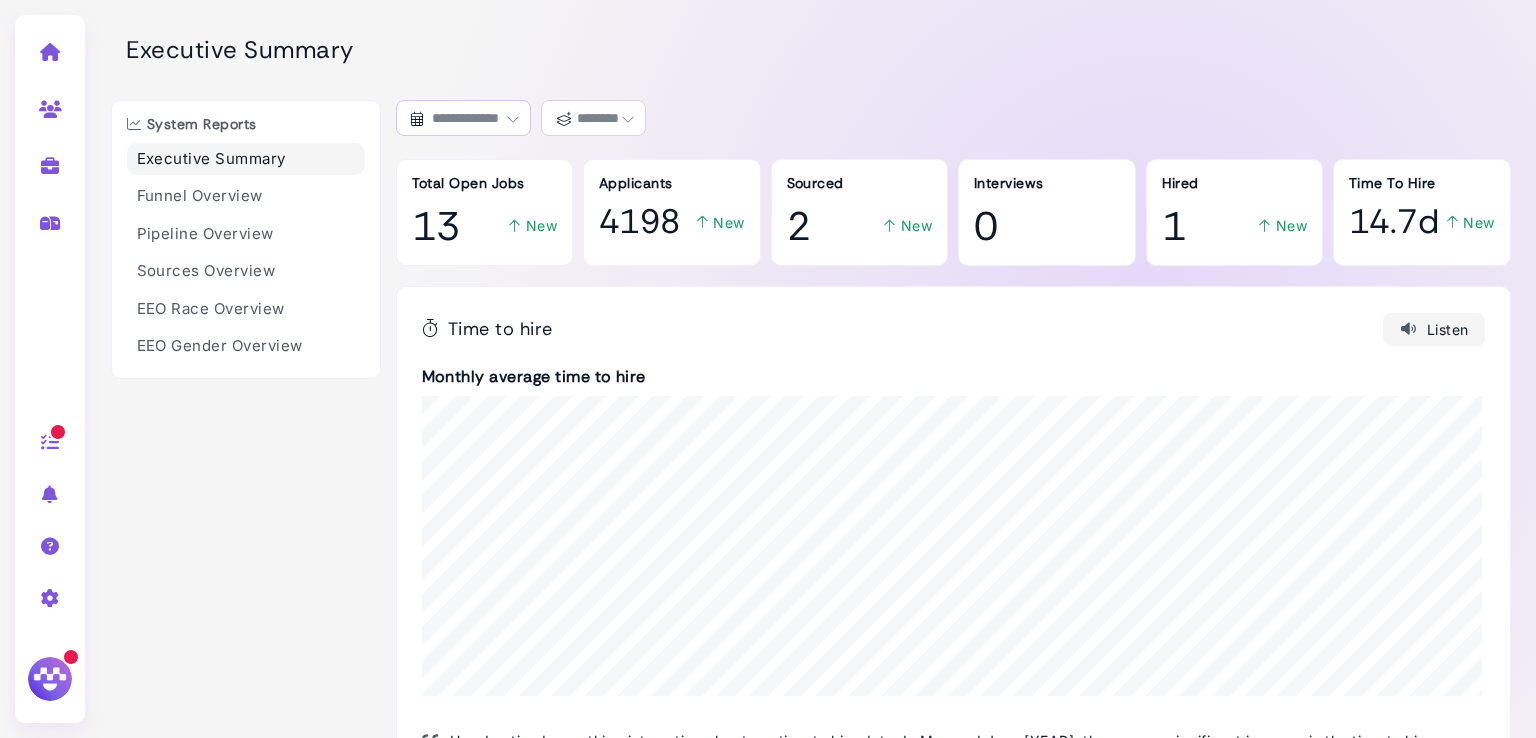 select on "**********" 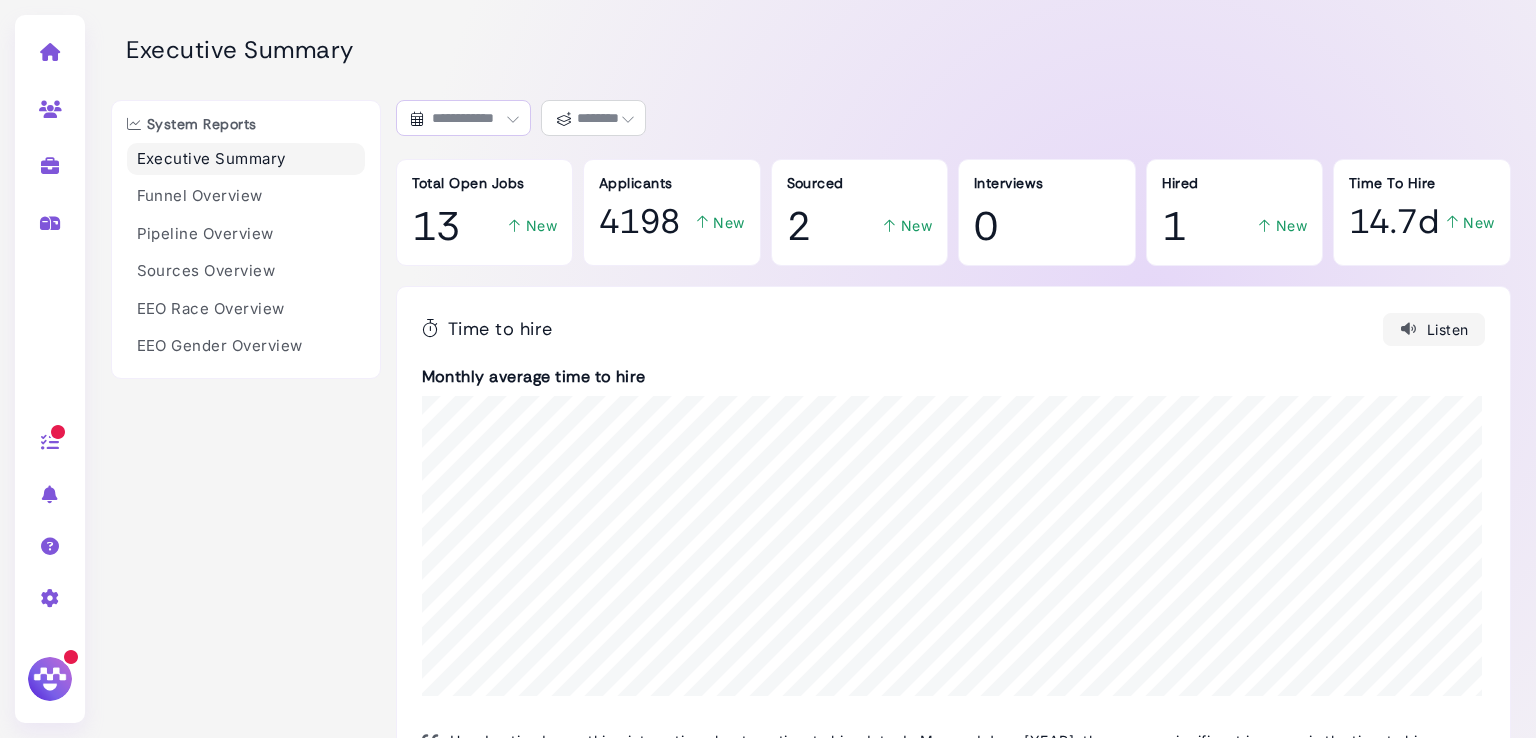 click on "**********" at bounding box center (463, 118) 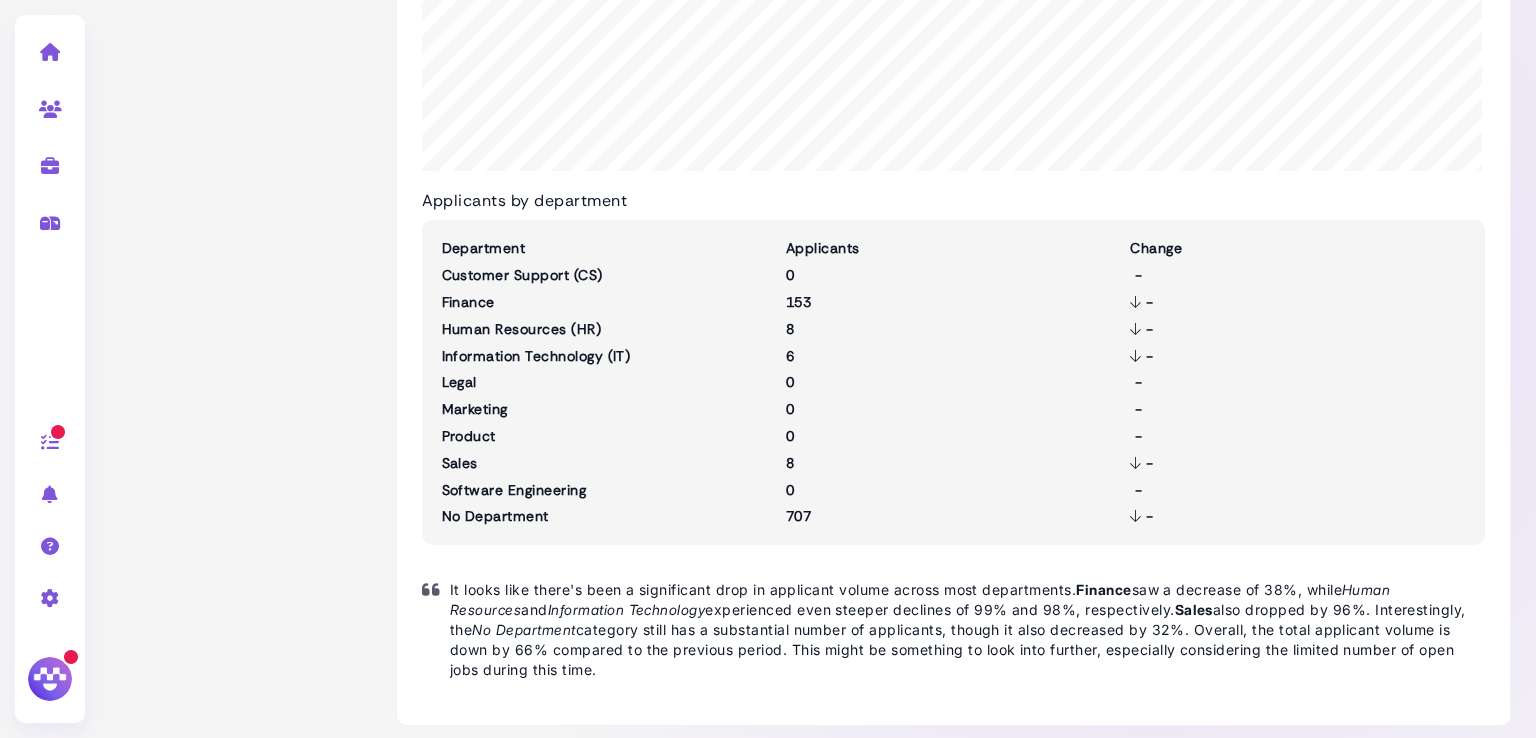 scroll, scrollTop: 0, scrollLeft: 0, axis: both 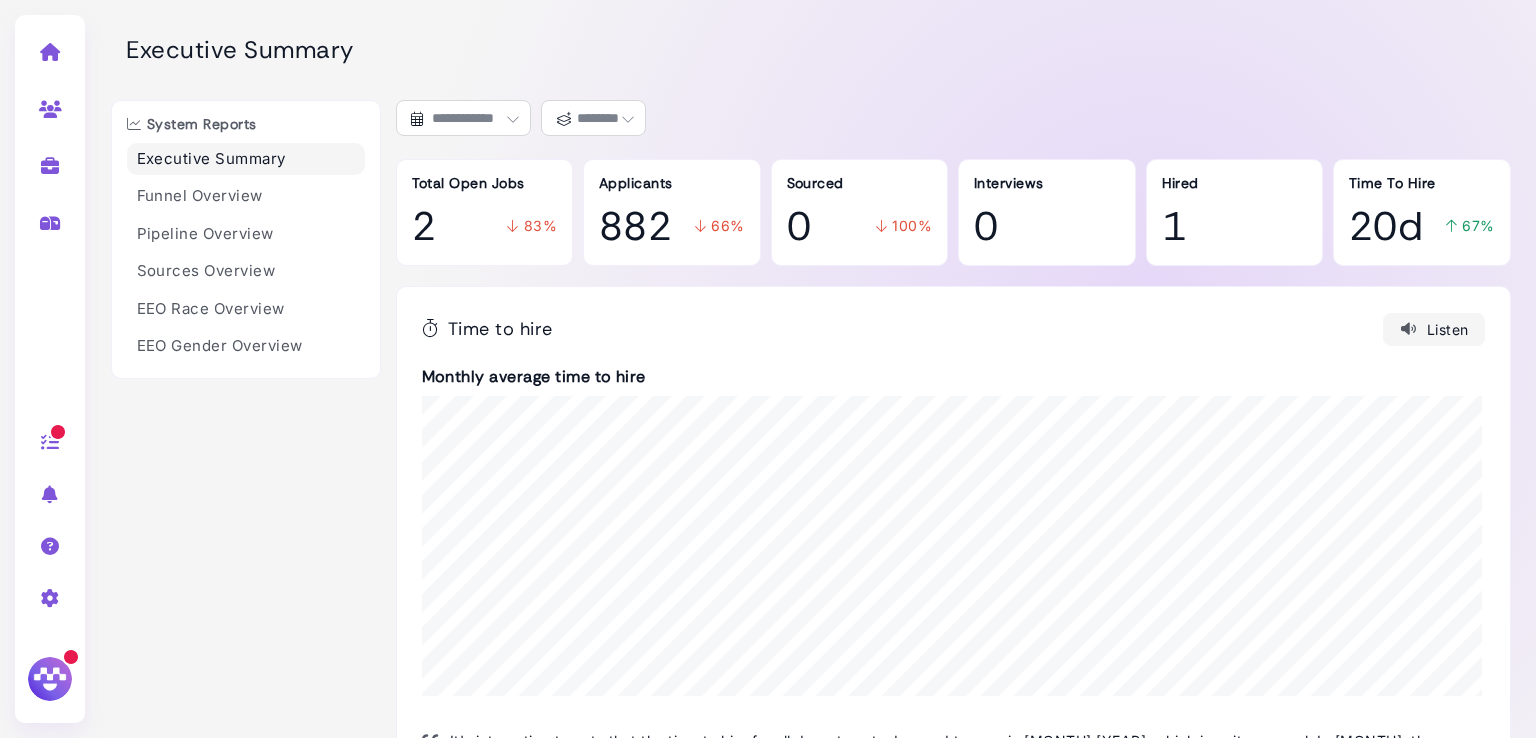 click on "2     83%" at bounding box center (485, 226) 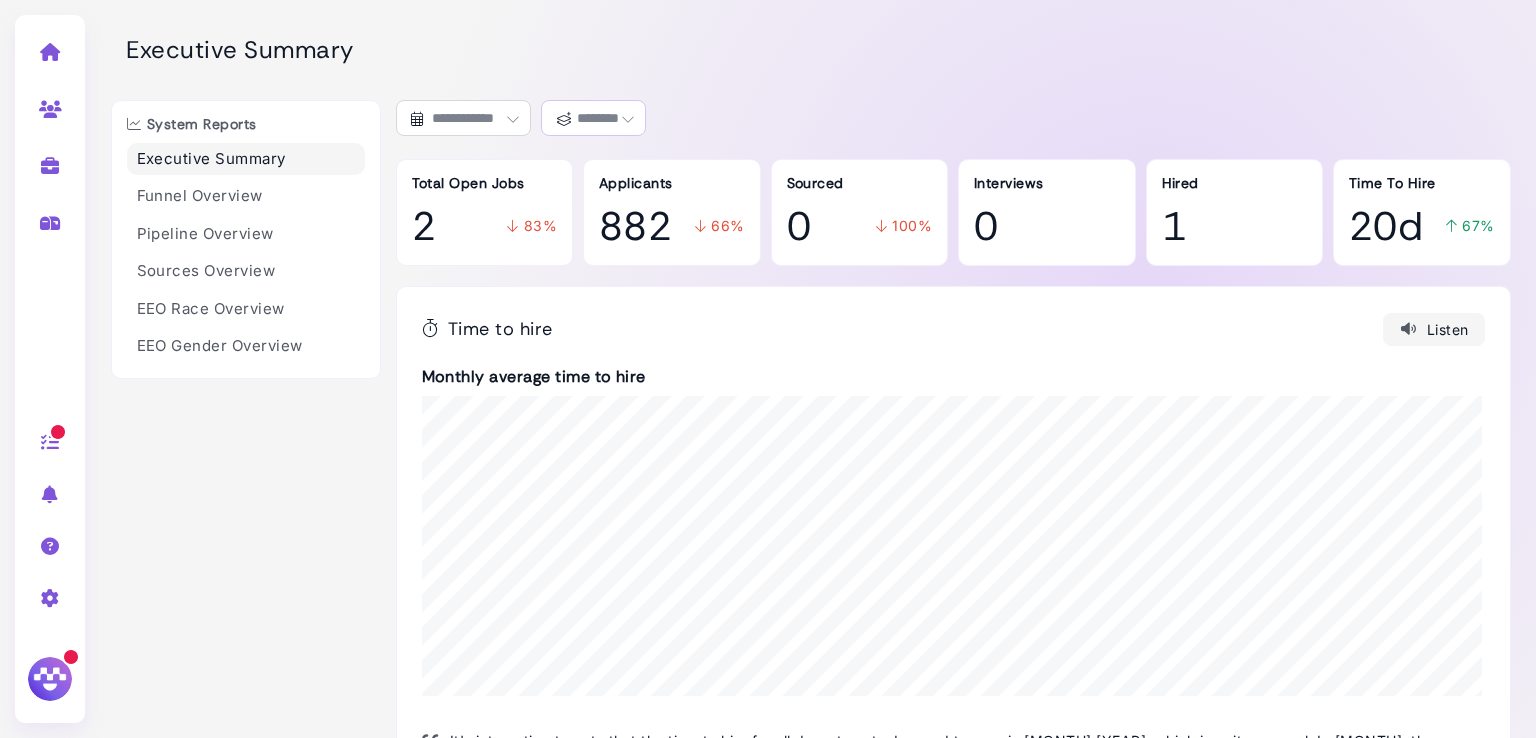click on "******** *******   ********   ******" at bounding box center [593, 118] 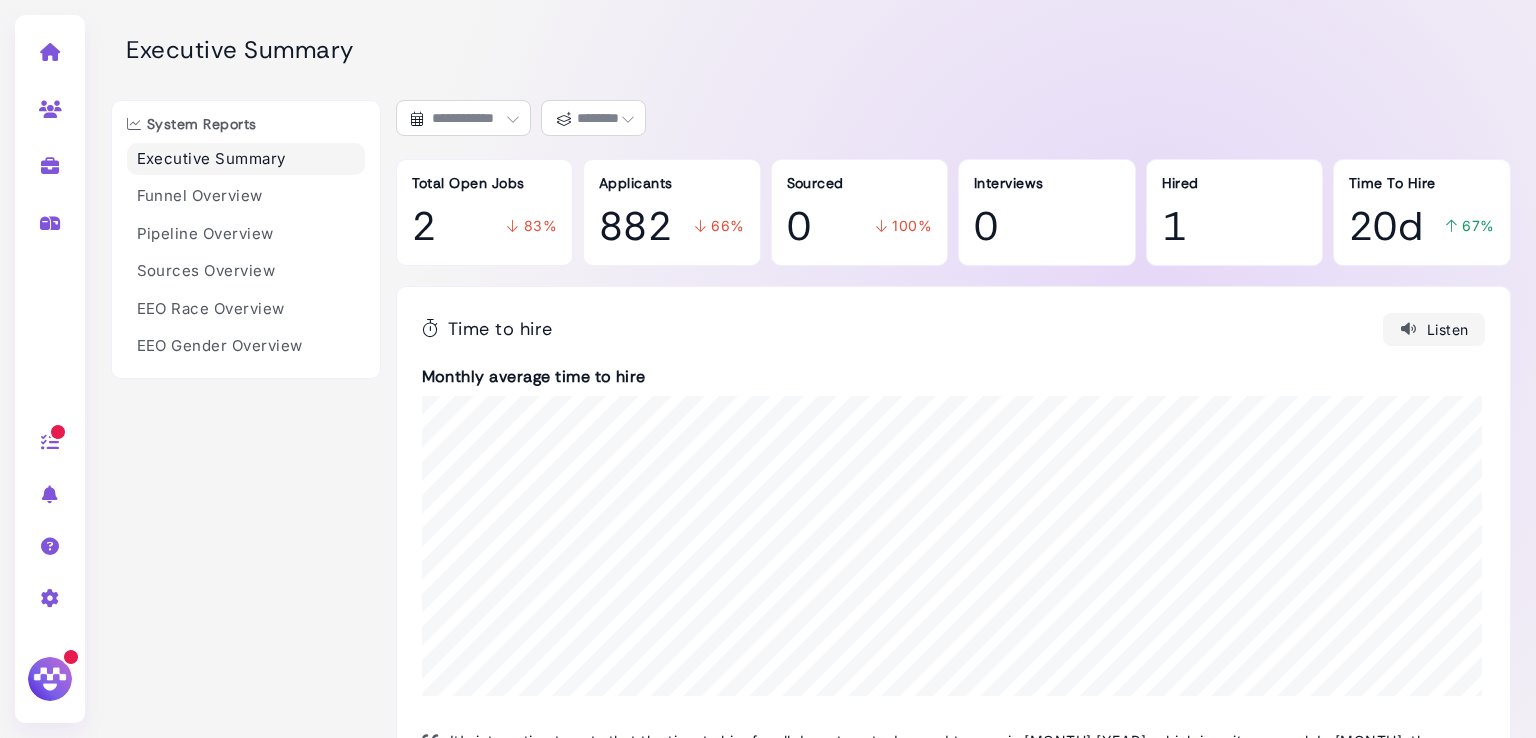 click on "Executive Summary" at bounding box center (818, 50) 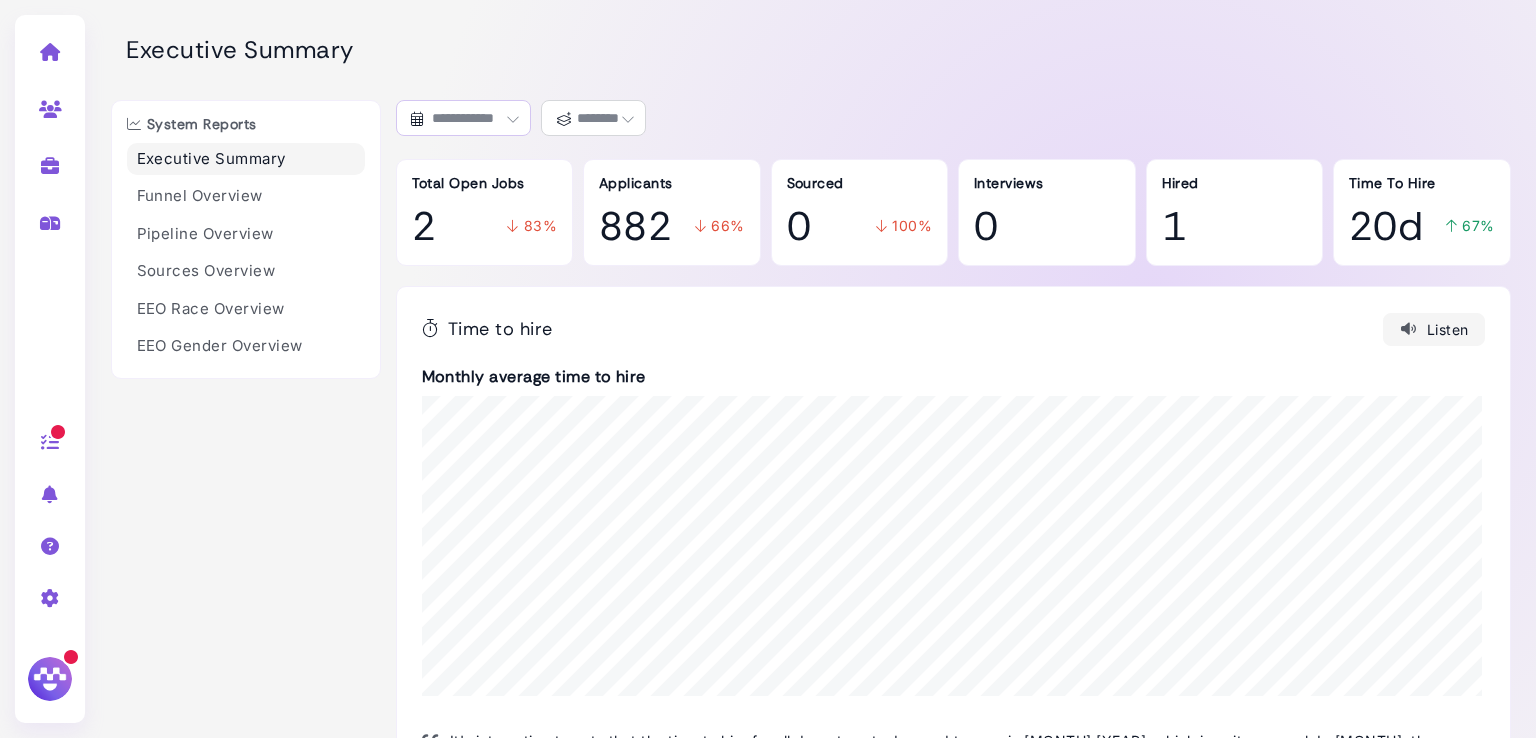 click on "**********" at bounding box center (463, 118) 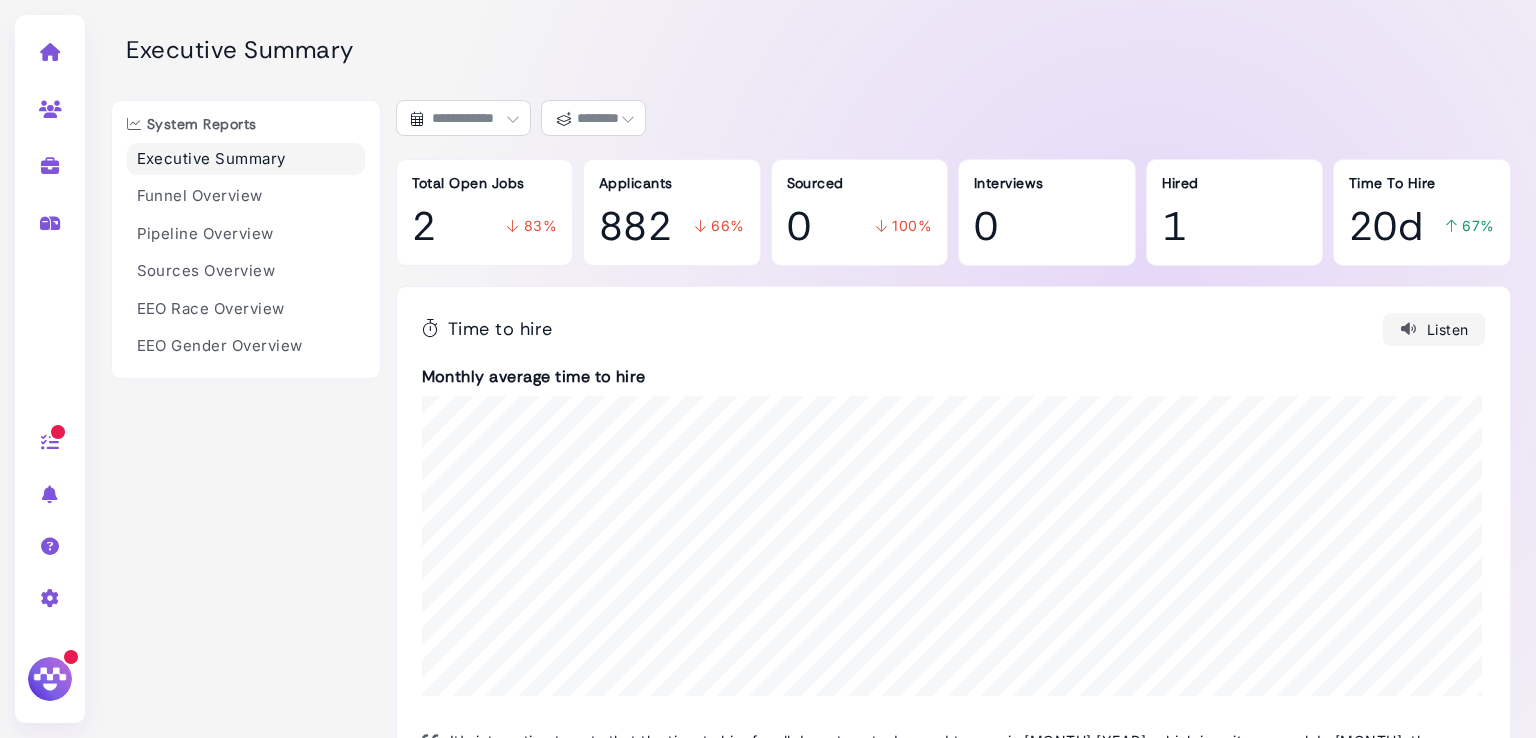 click on "System Reports   Executive Summary   Funnel Overview   Pipeline Overview   Sources Overview   EEO Race Overview   EEO Gender Overview" at bounding box center [246, 2398] 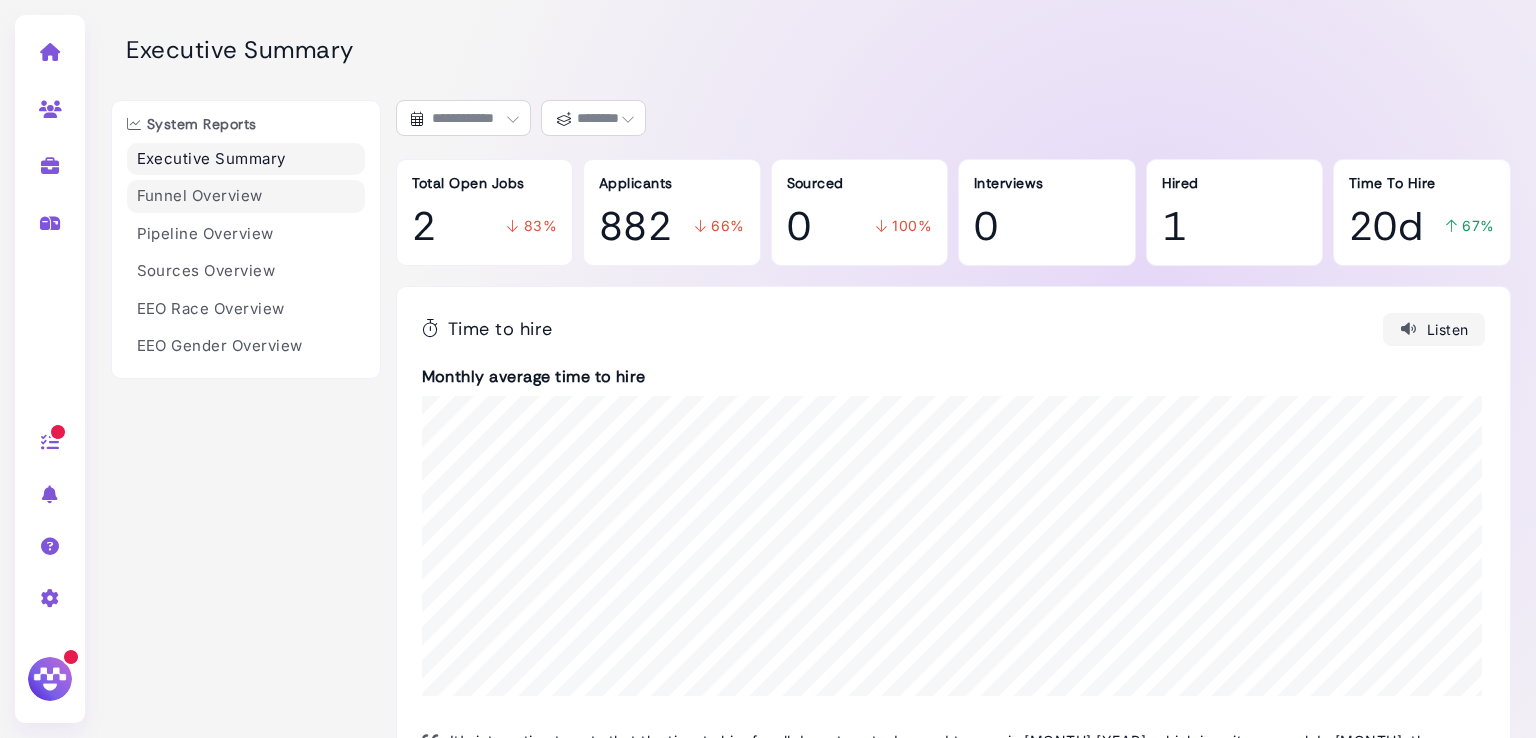 click on "Funnel Overview" at bounding box center [246, 196] 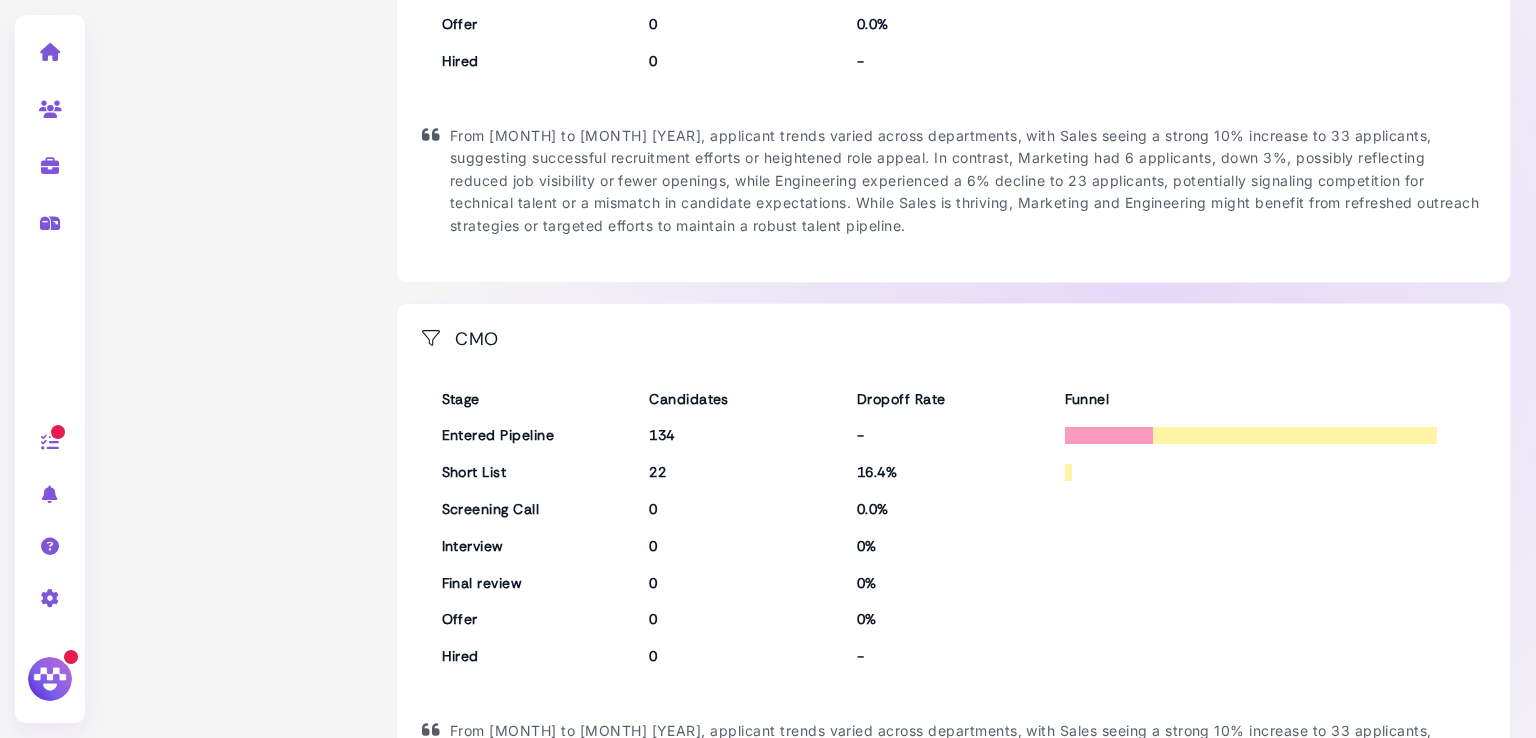 scroll, scrollTop: 0, scrollLeft: 0, axis: both 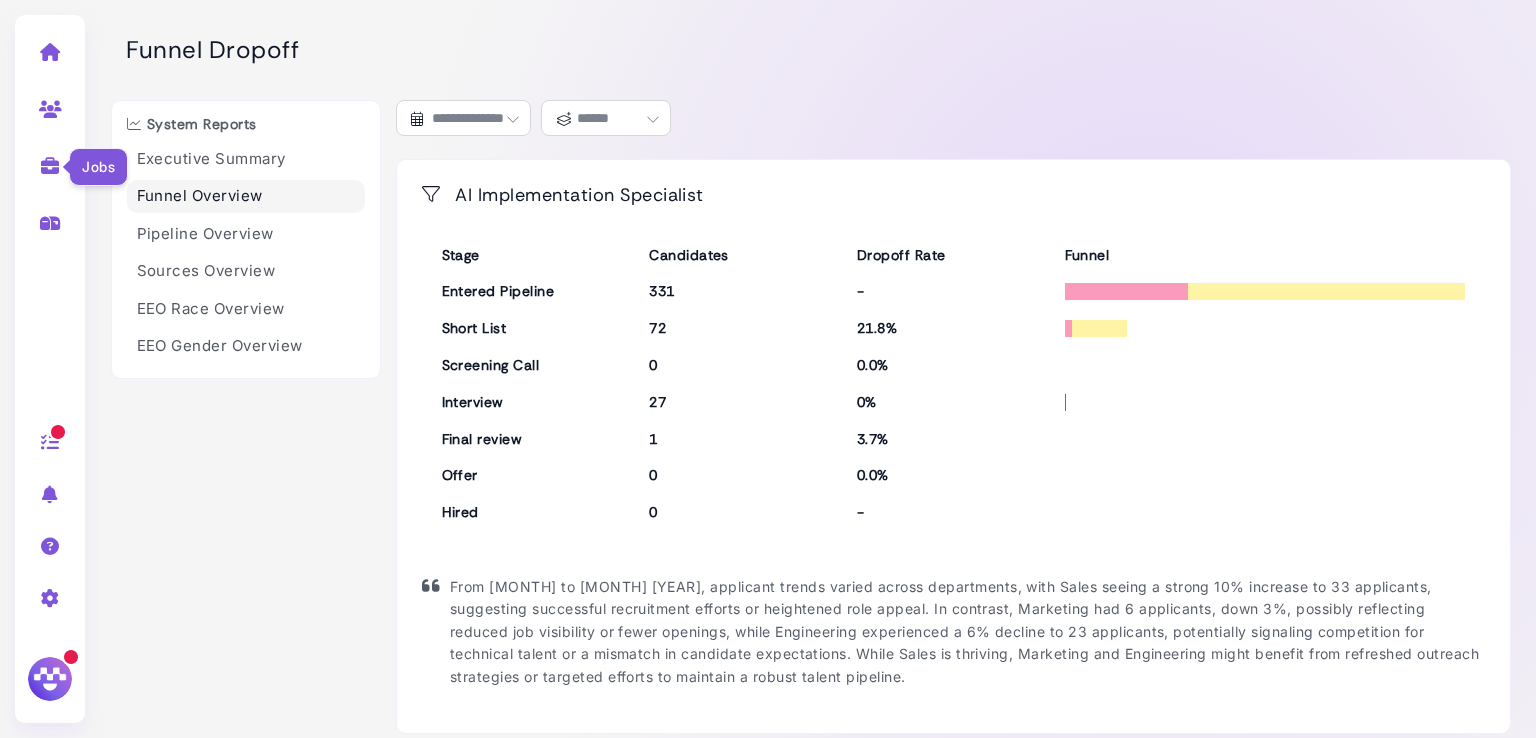 click at bounding box center [50, 166] 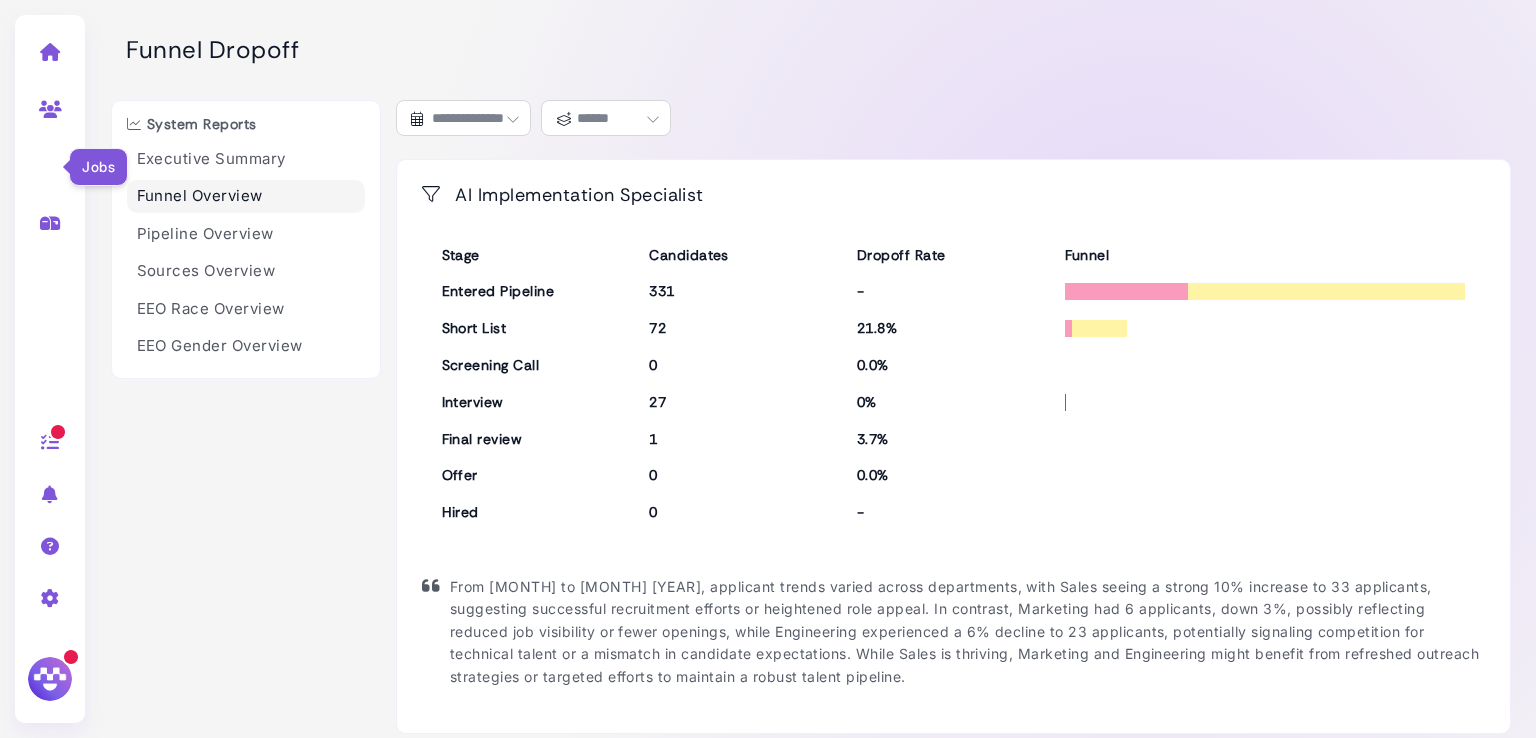 select on "**********" 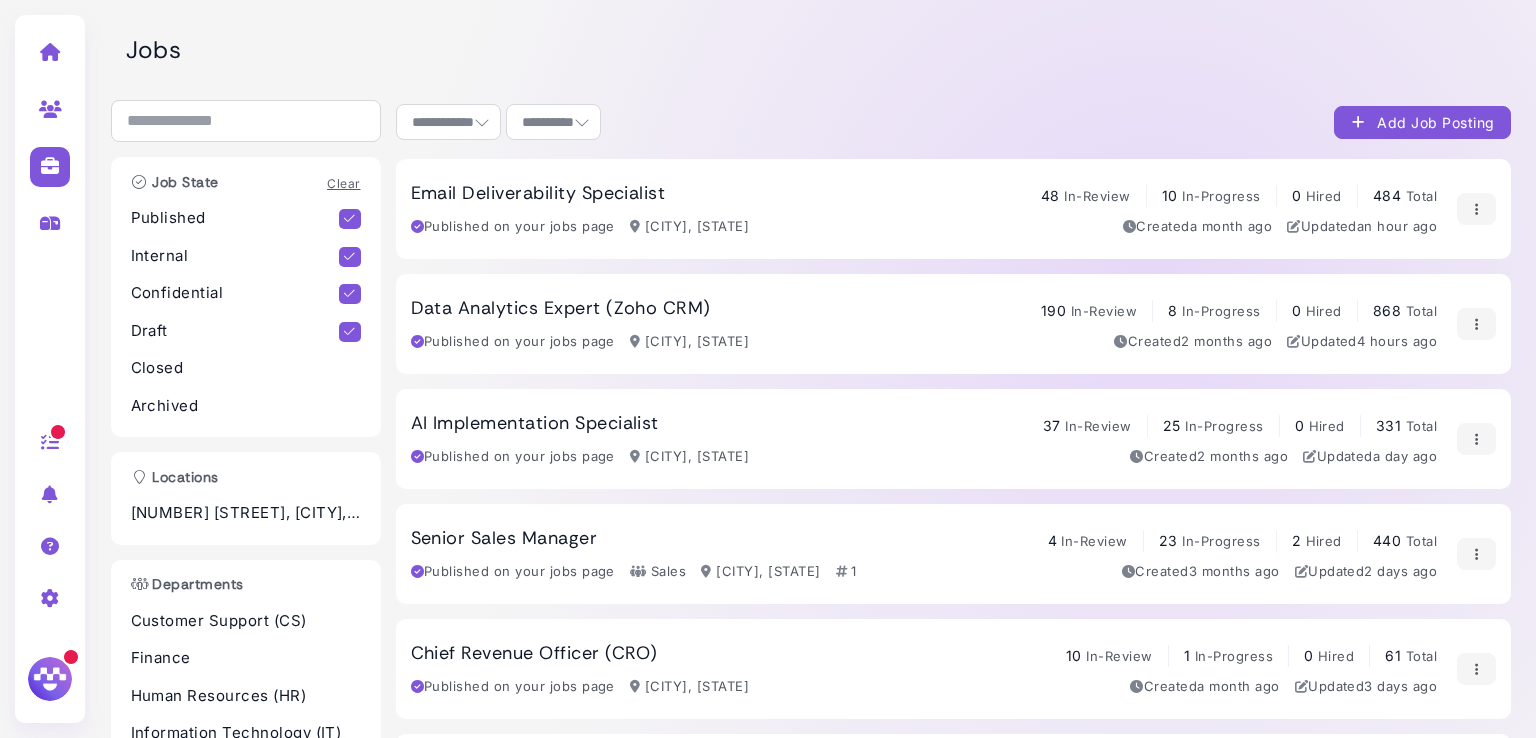 click on "Email Deliverability Specialist" at bounding box center [538, 194] 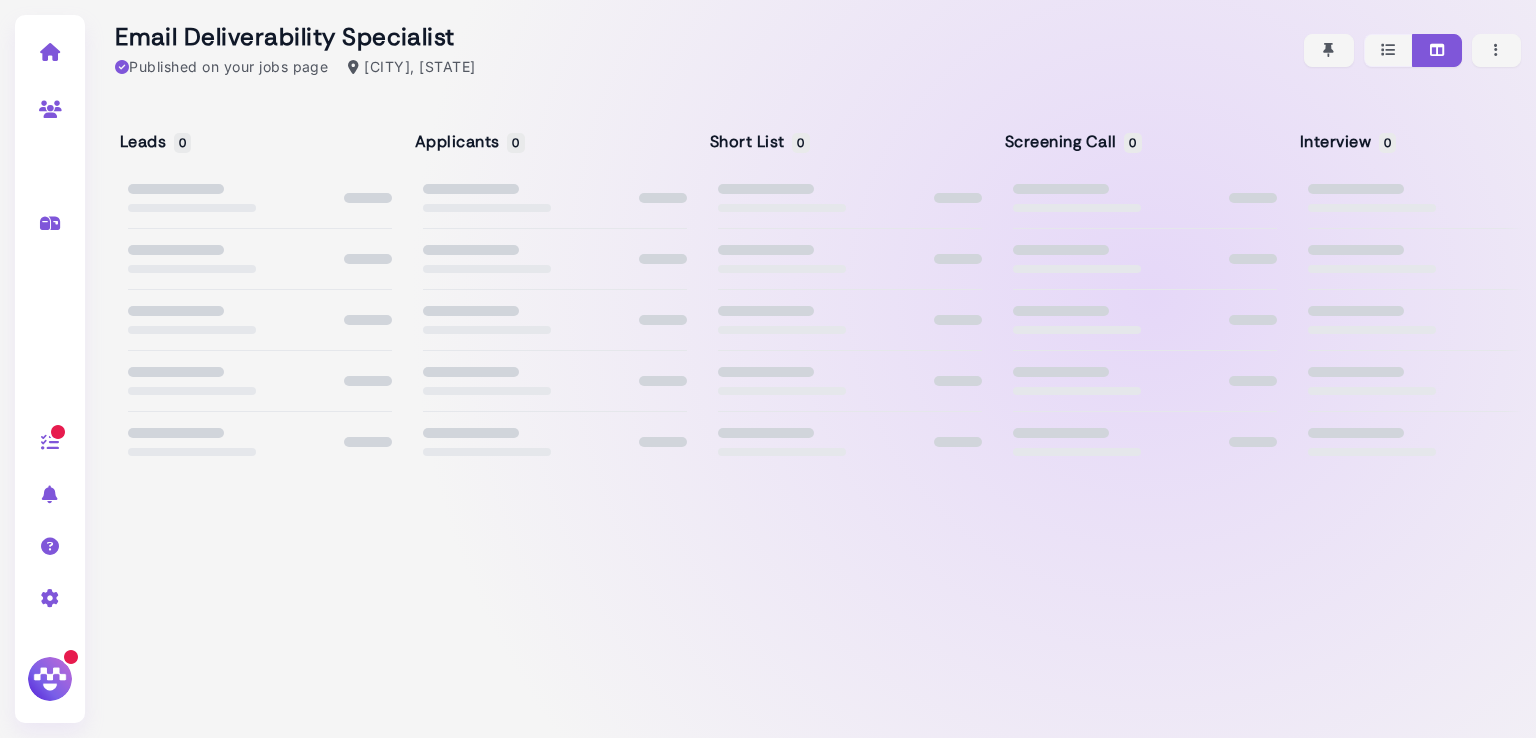 select on "**********" 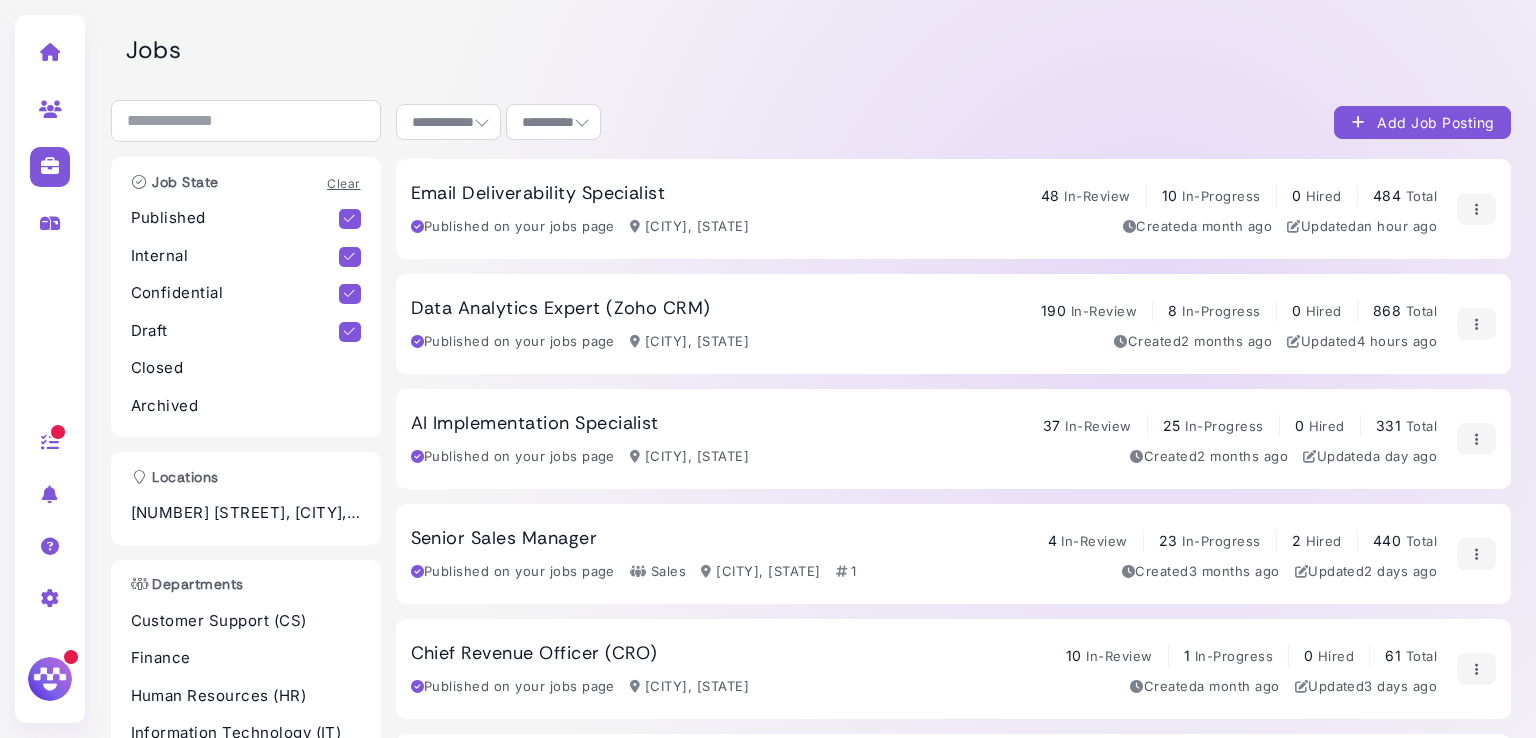 click on "Jobs" at bounding box center (818, 50) 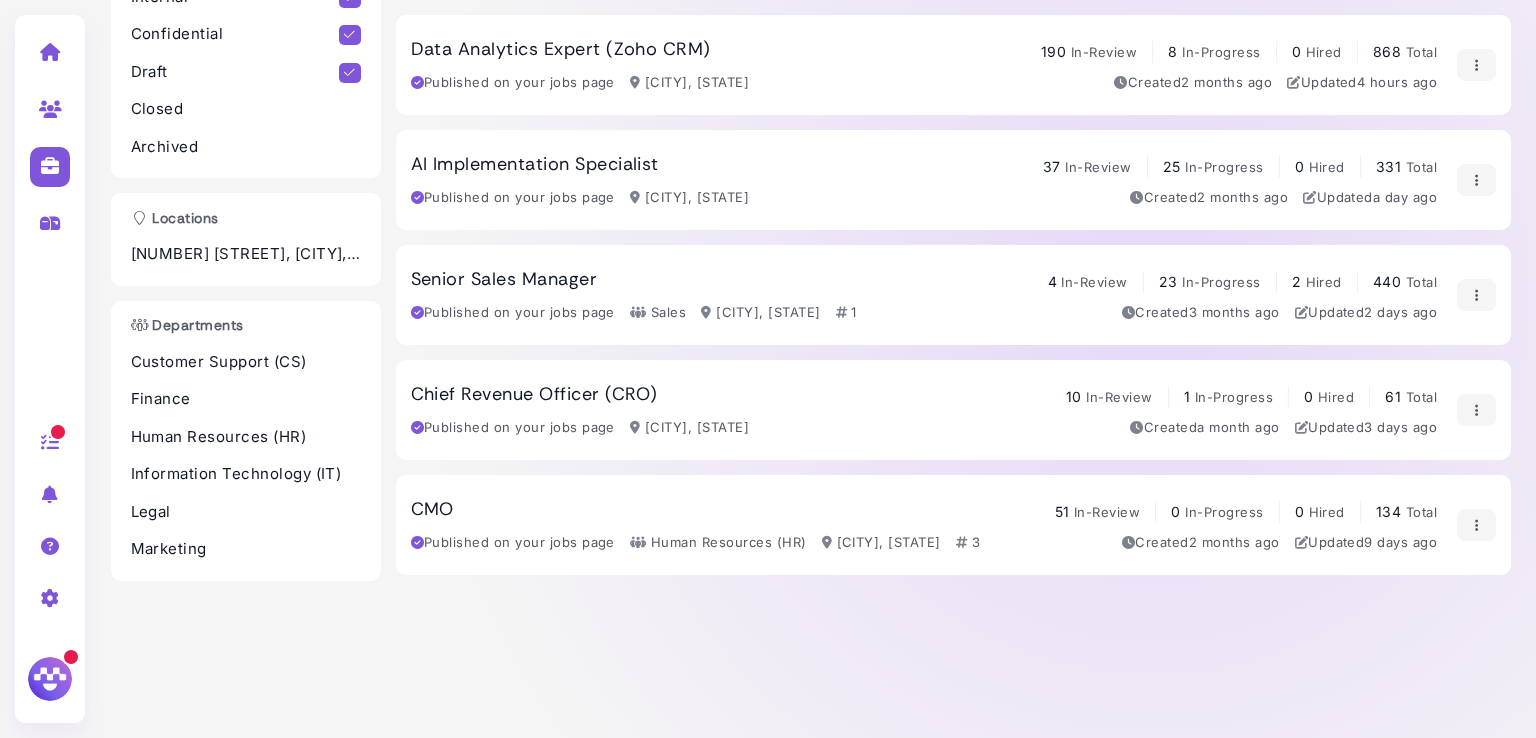 scroll, scrollTop: 0, scrollLeft: 0, axis: both 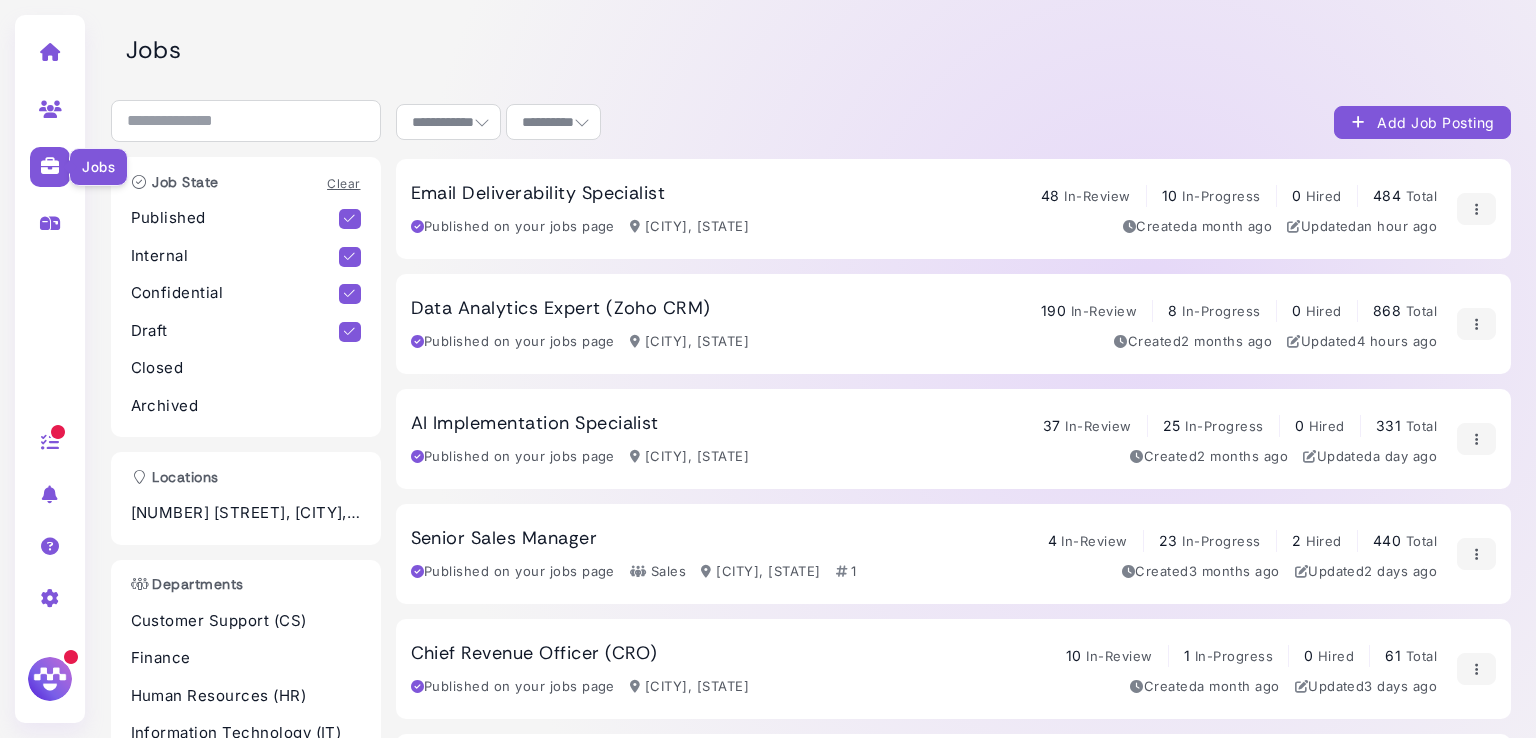 click at bounding box center (50, 166) 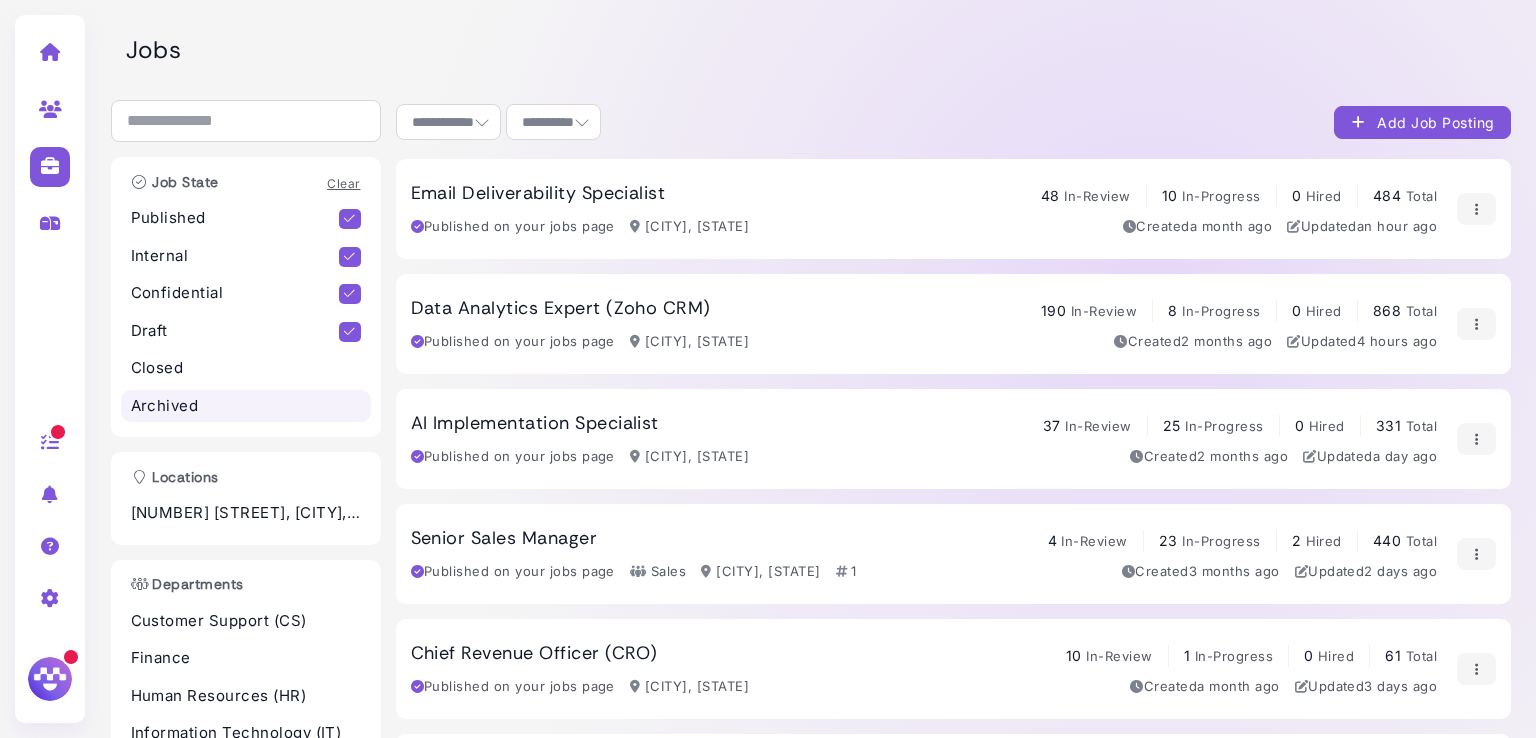 click on "Archived" at bounding box center [246, 406] 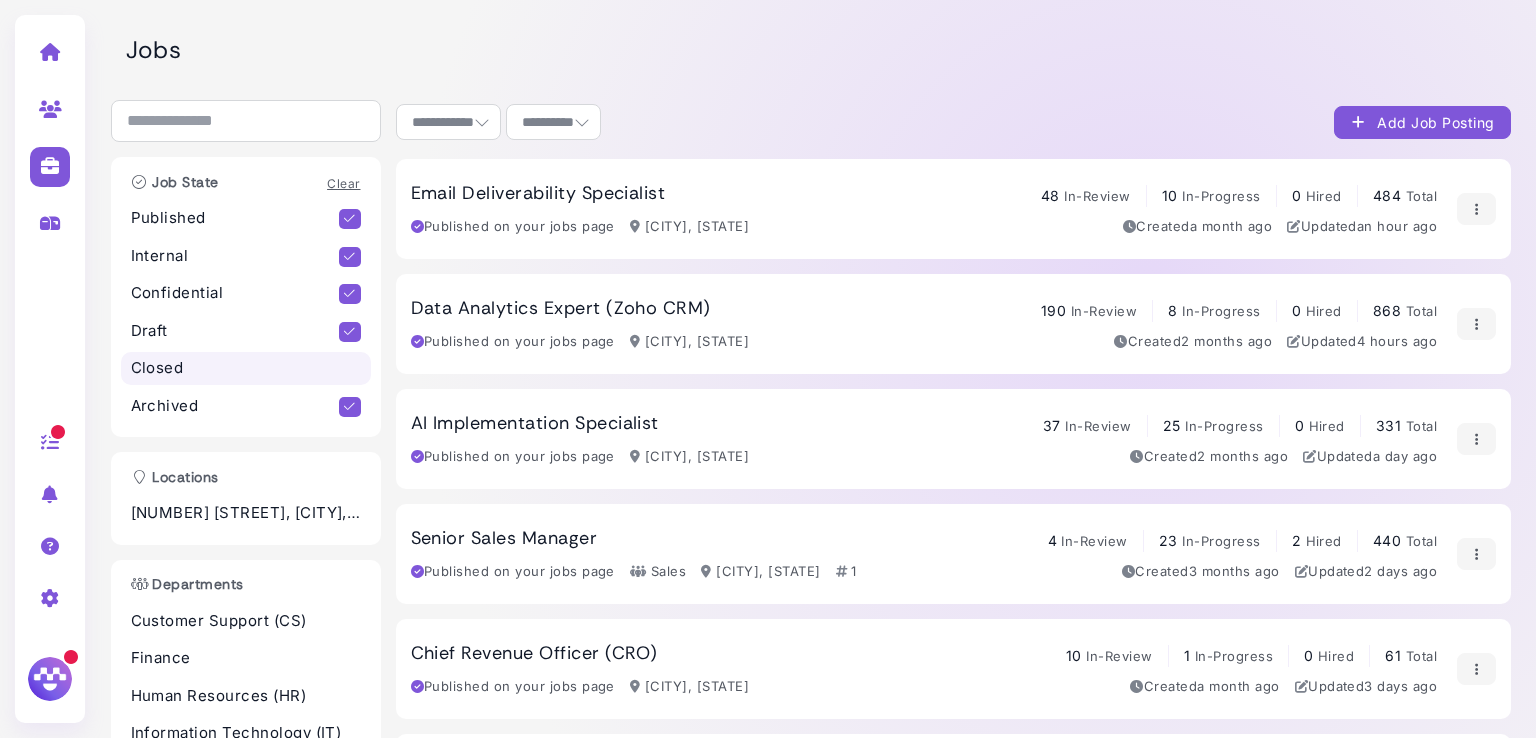 click on "Closed" at bounding box center (246, 368) 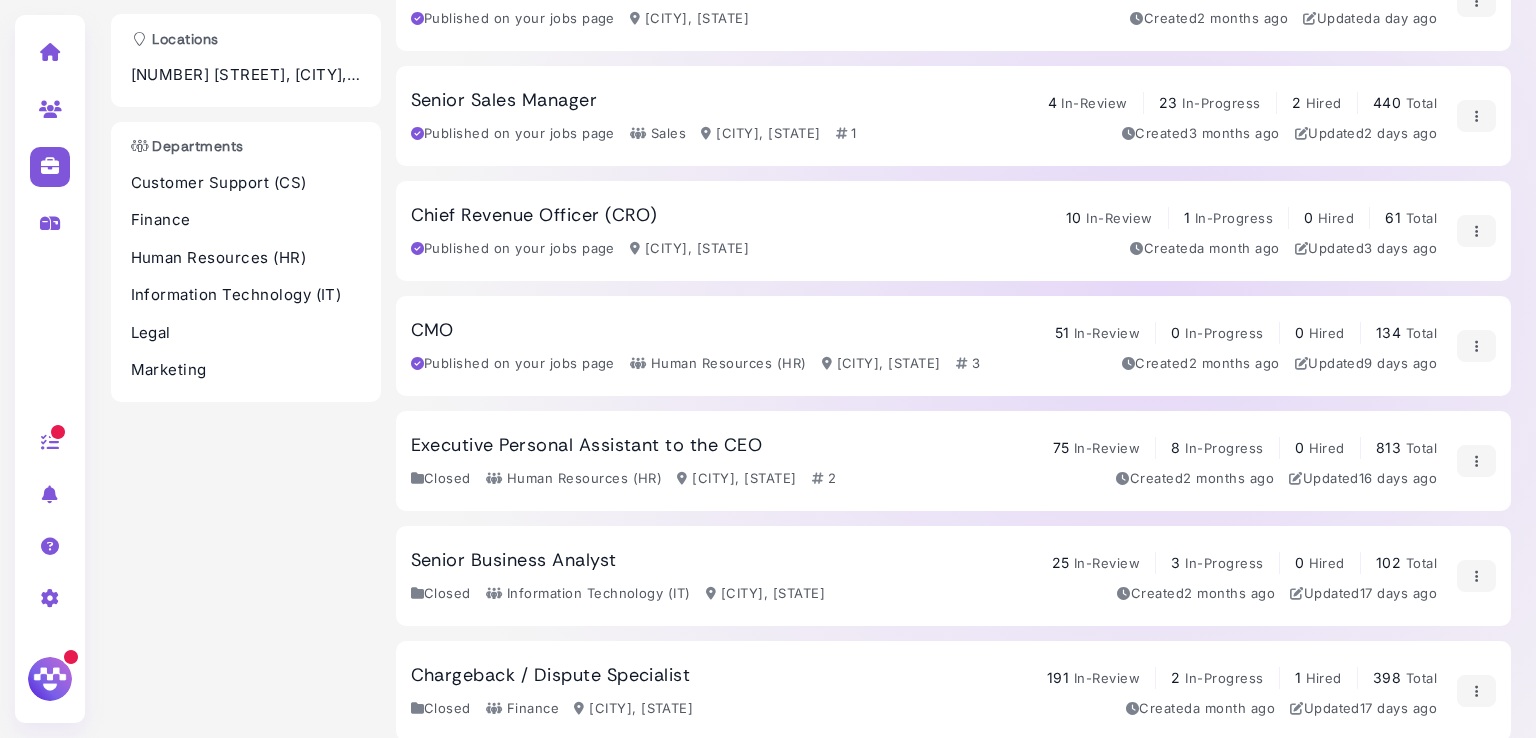 scroll, scrollTop: 0, scrollLeft: 0, axis: both 